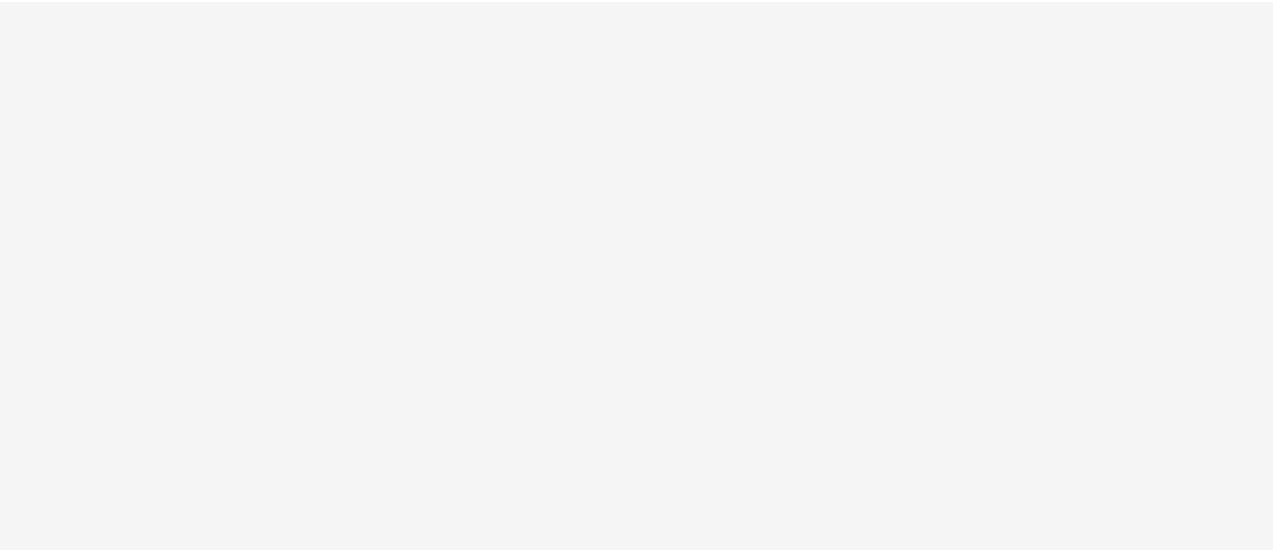 scroll, scrollTop: 0, scrollLeft: 0, axis: both 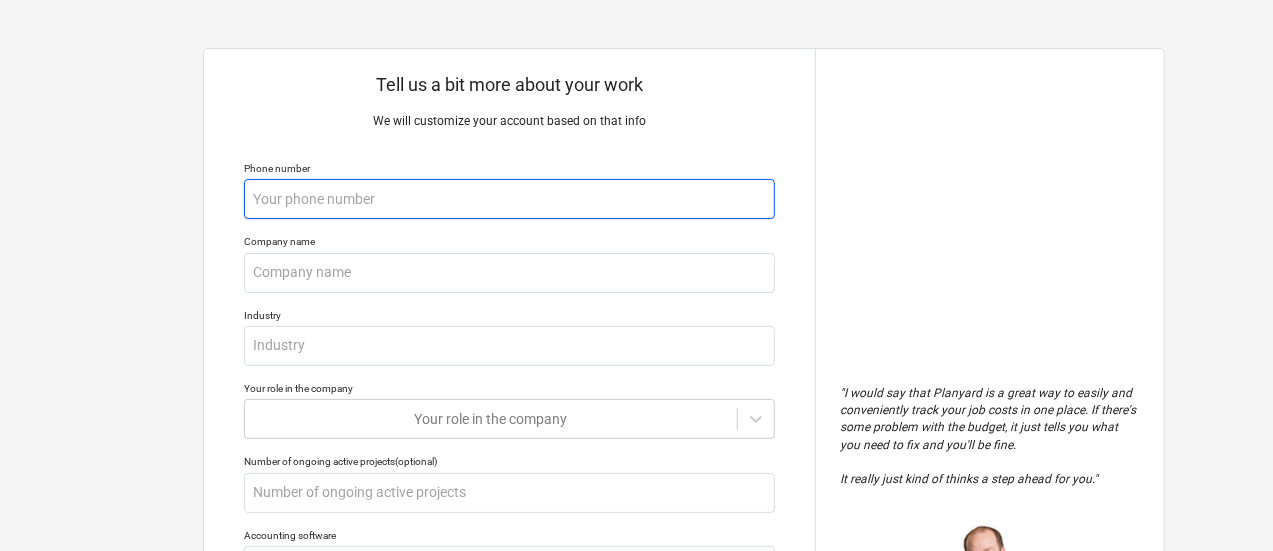 click at bounding box center [509, 199] 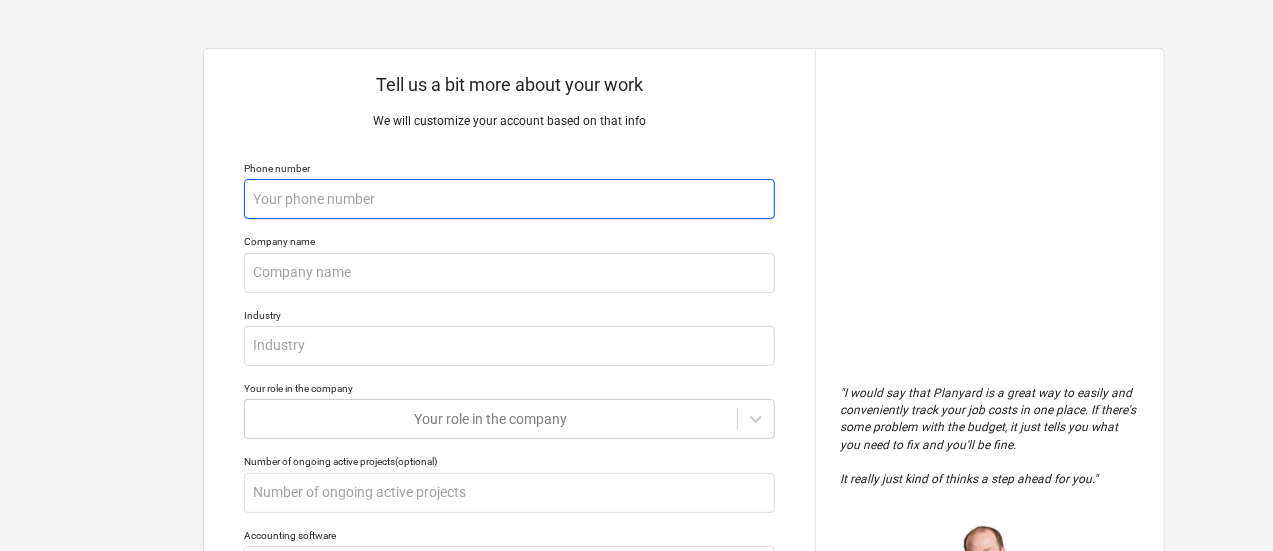type on "x" 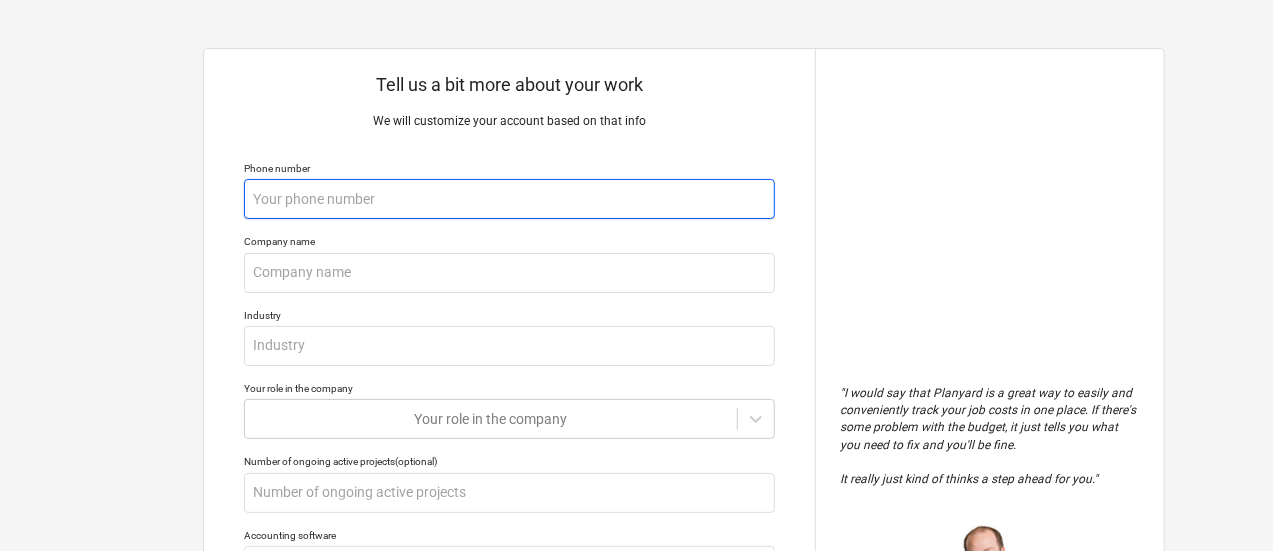 type on "8" 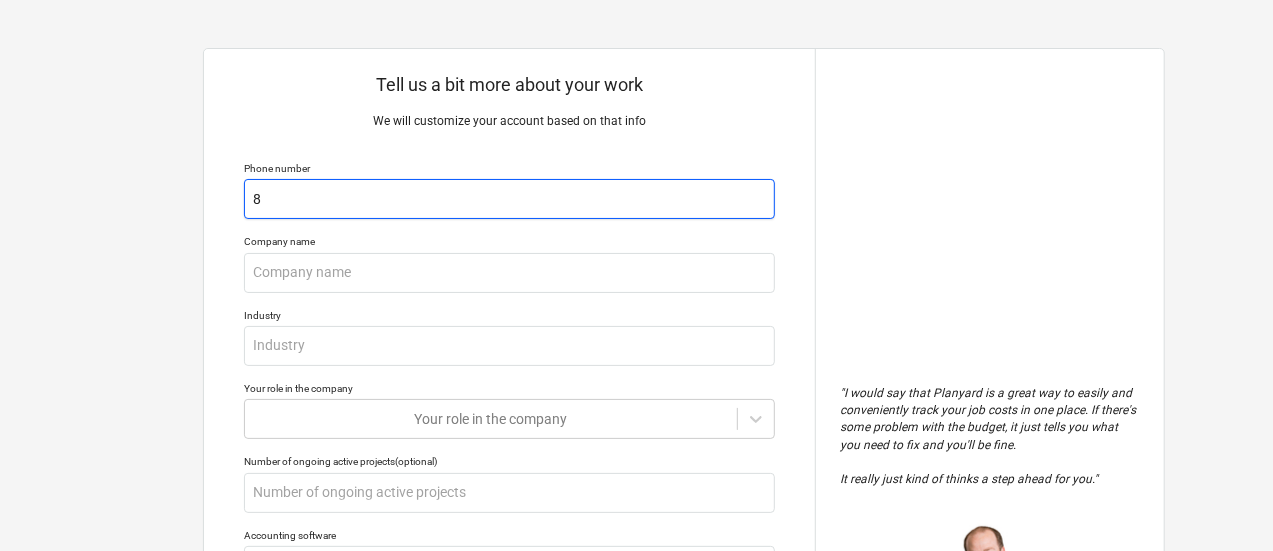 type on "x" 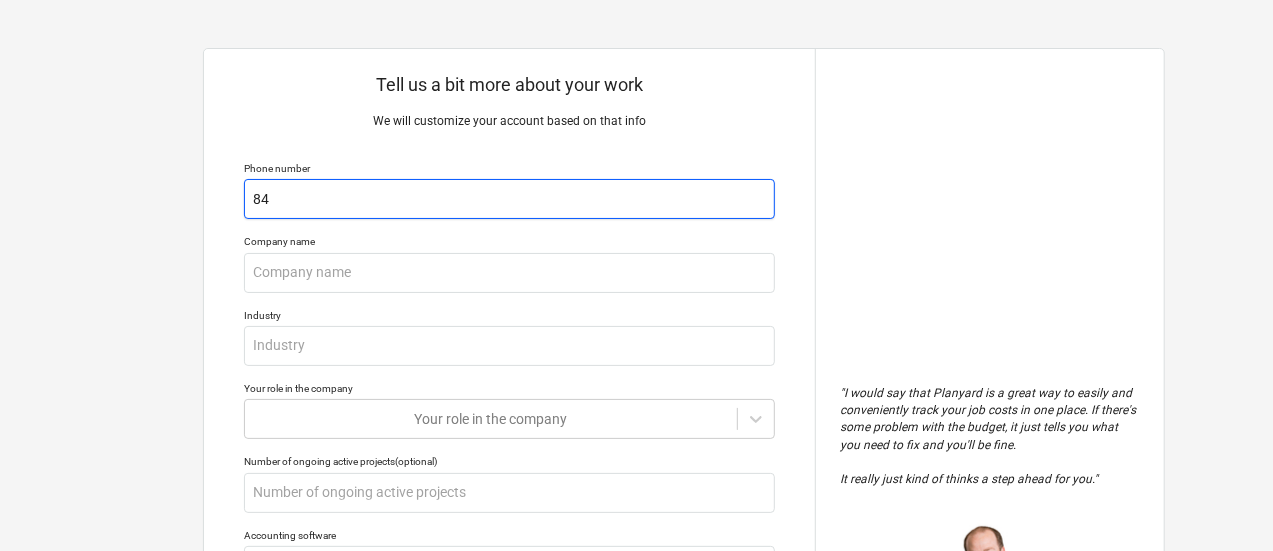 type on "x" 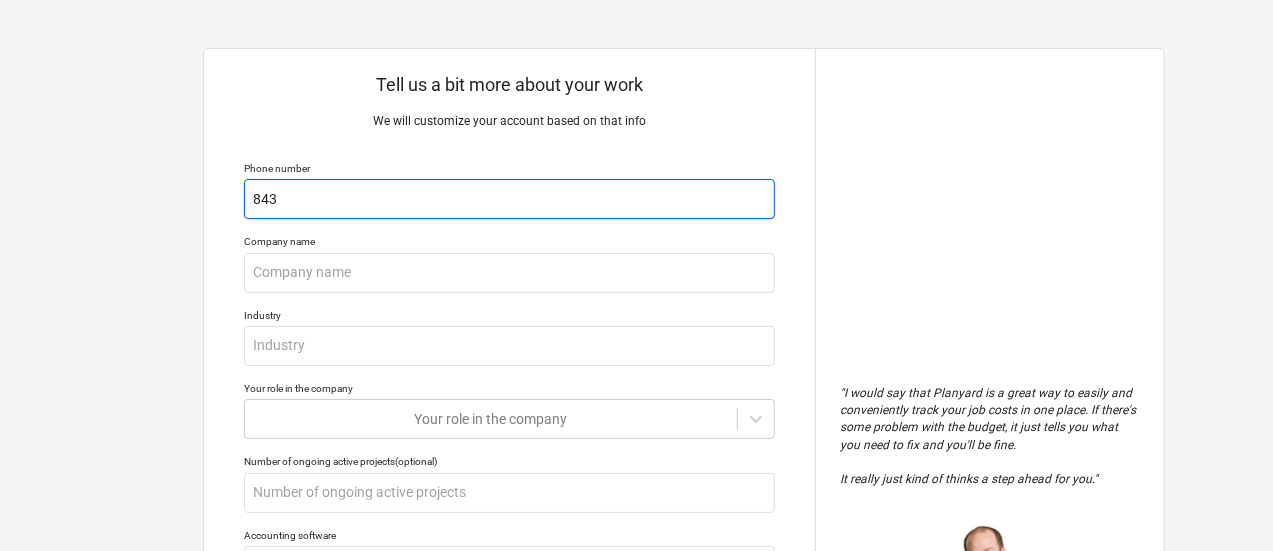 type on "x" 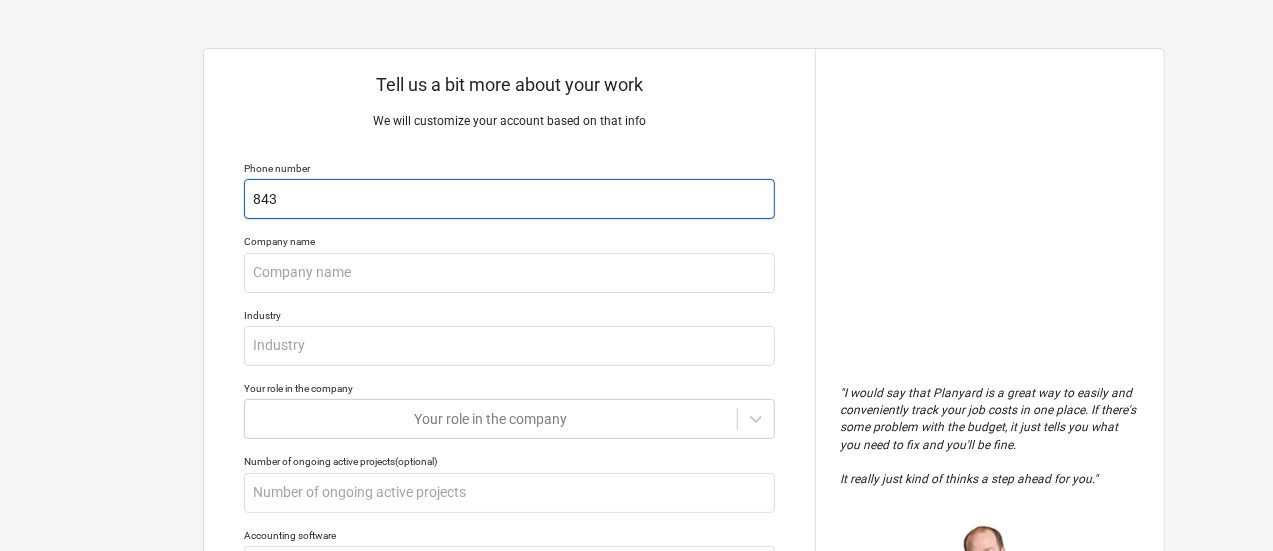 type on "8437" 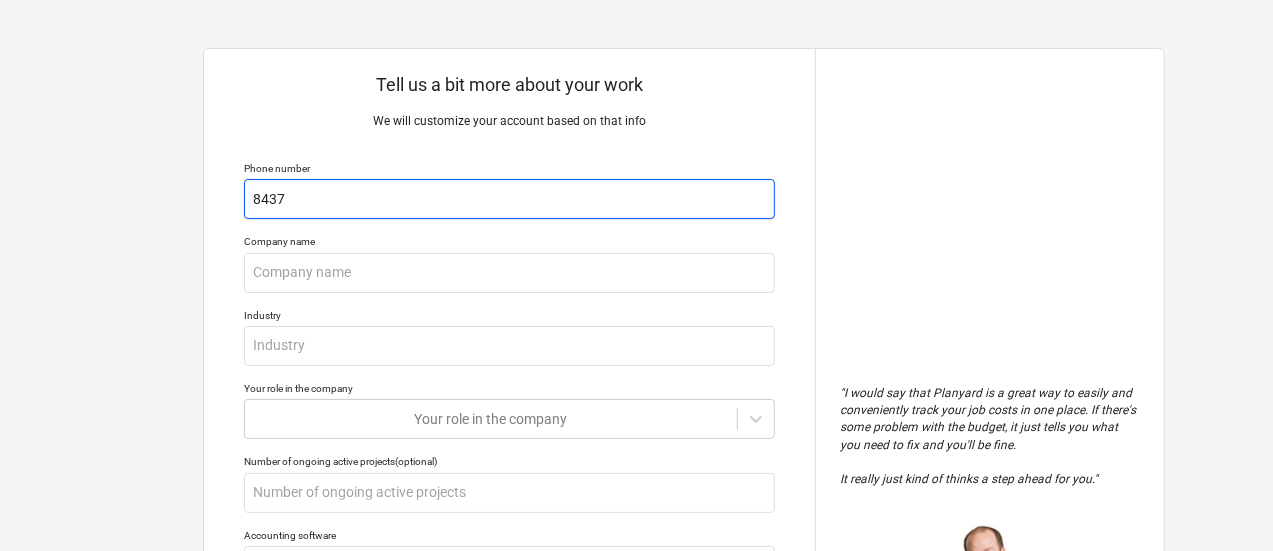 type on "x" 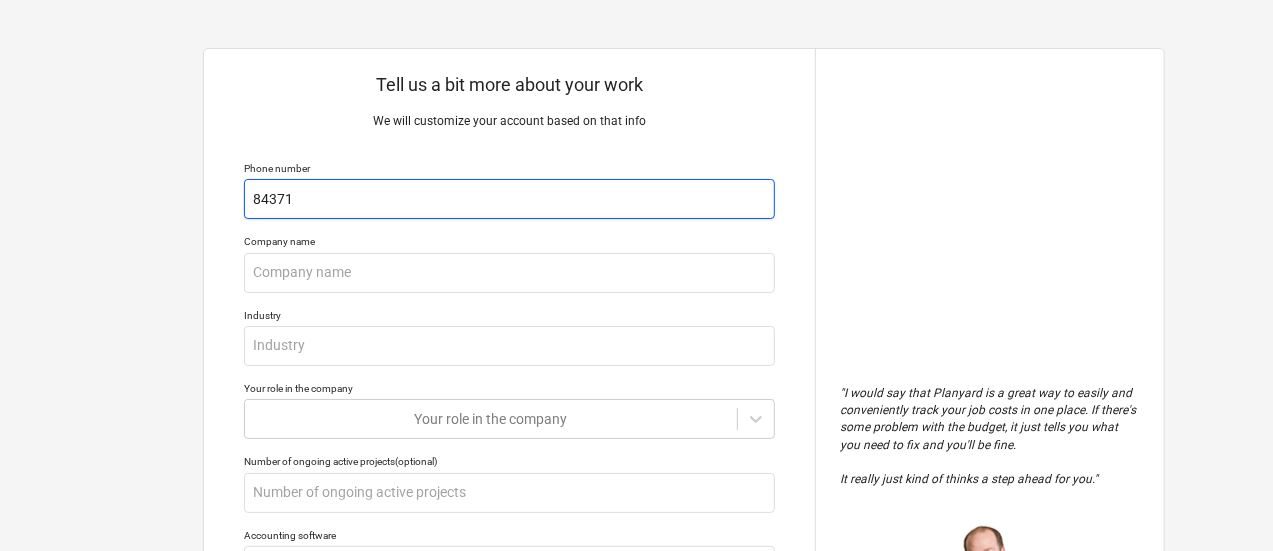 type on "x" 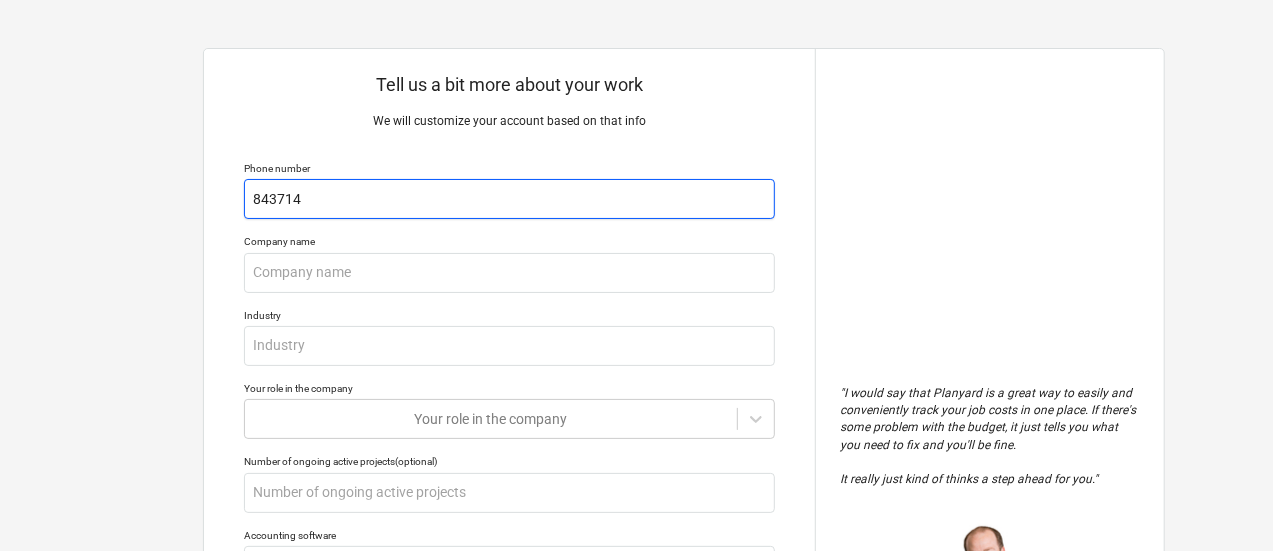 type on "x" 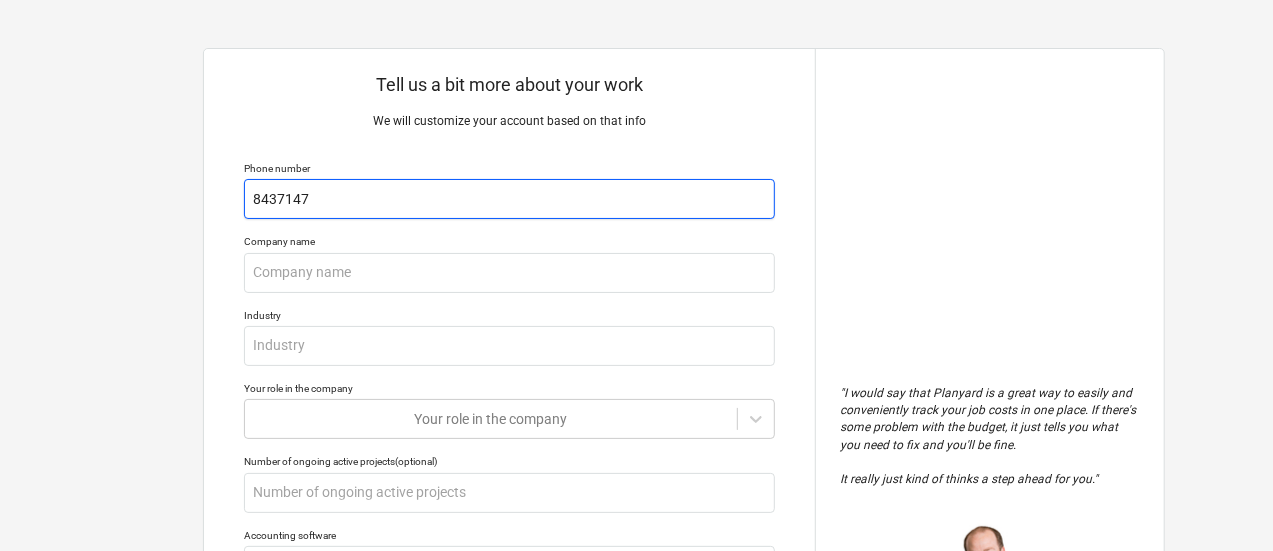 type on "x" 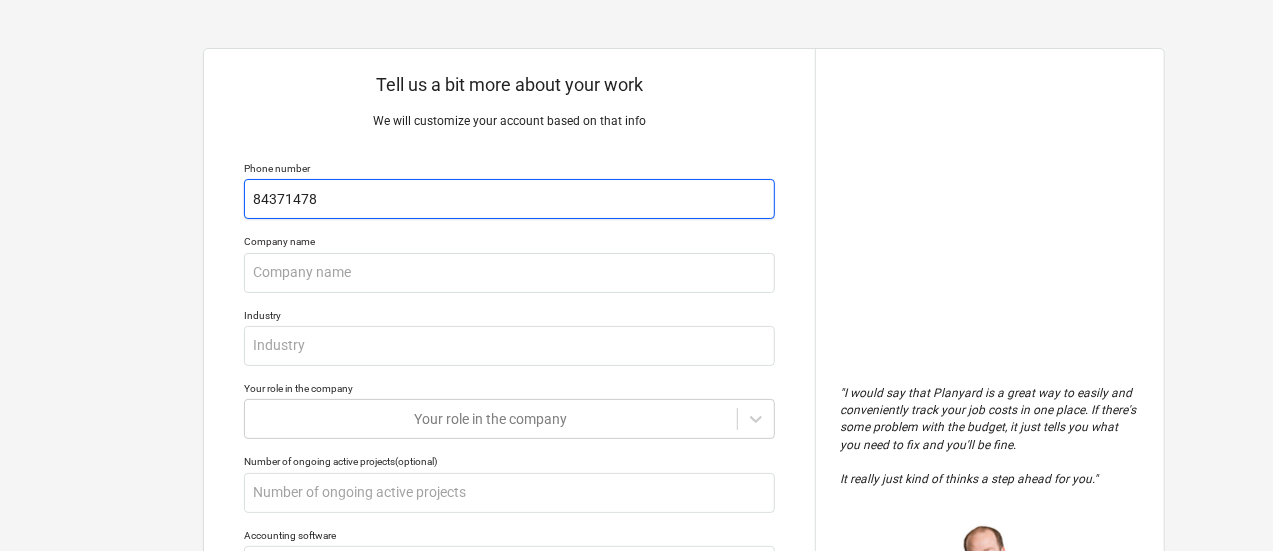 type on "x" 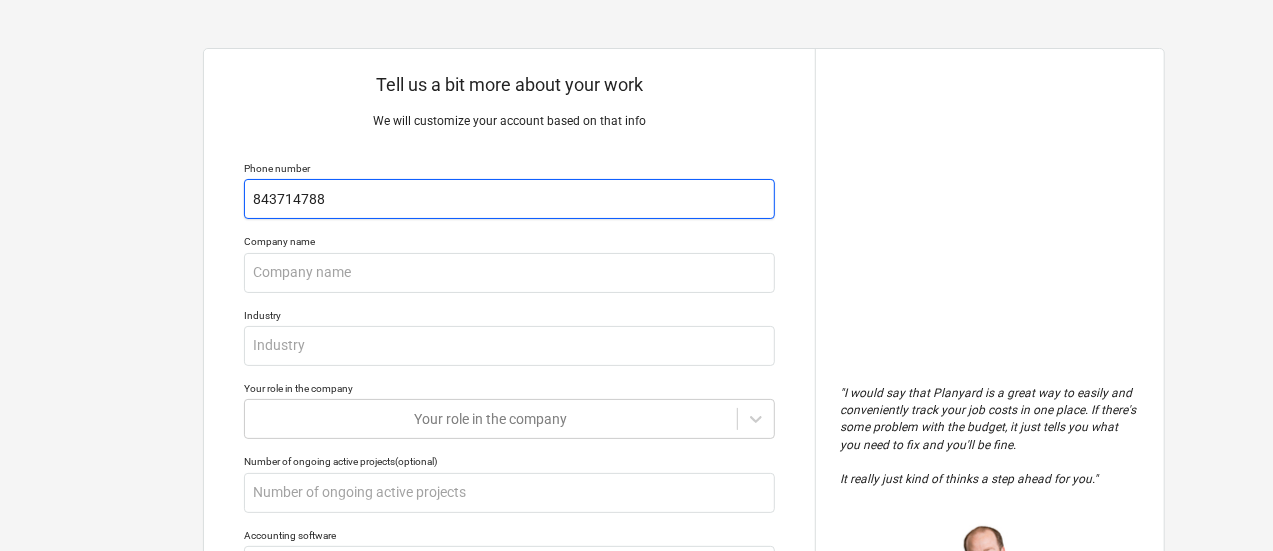 type on "x" 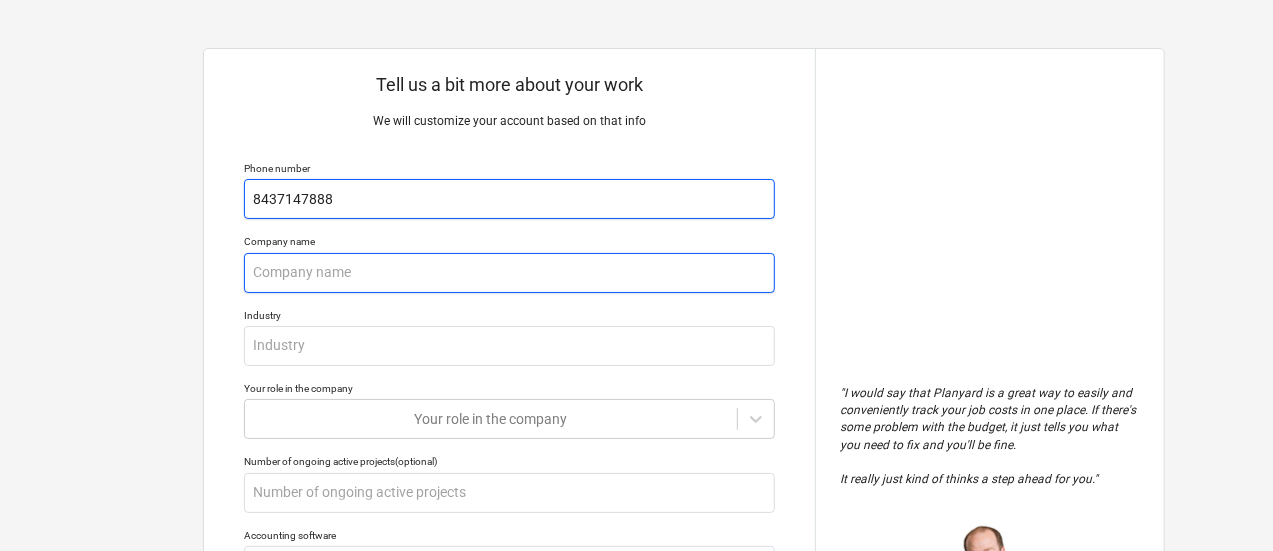 type on "8437147888" 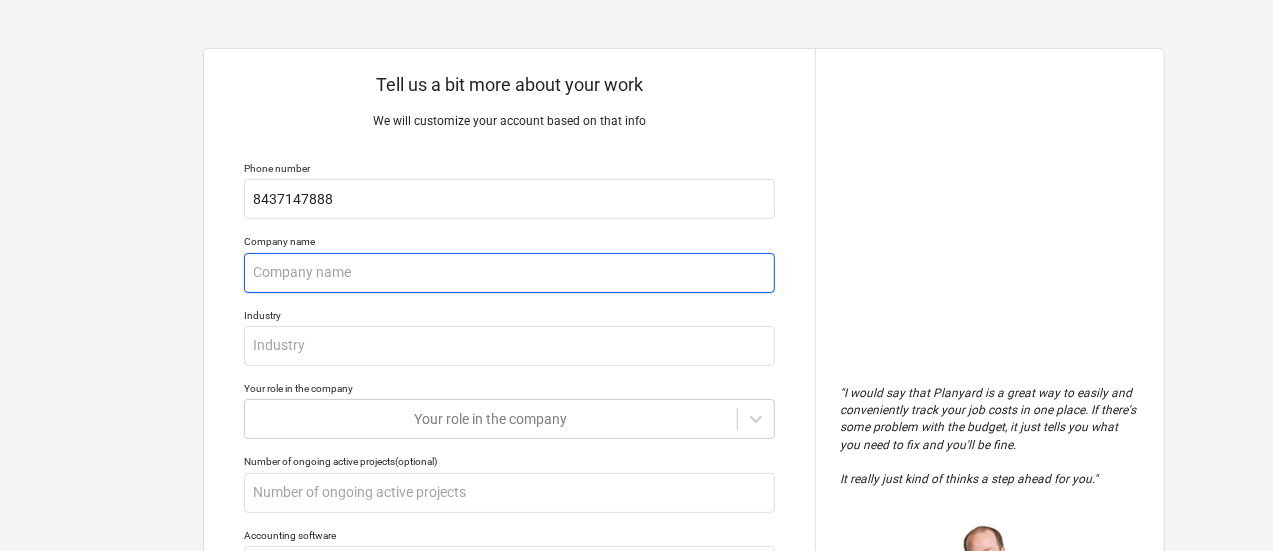 click at bounding box center (509, 273) 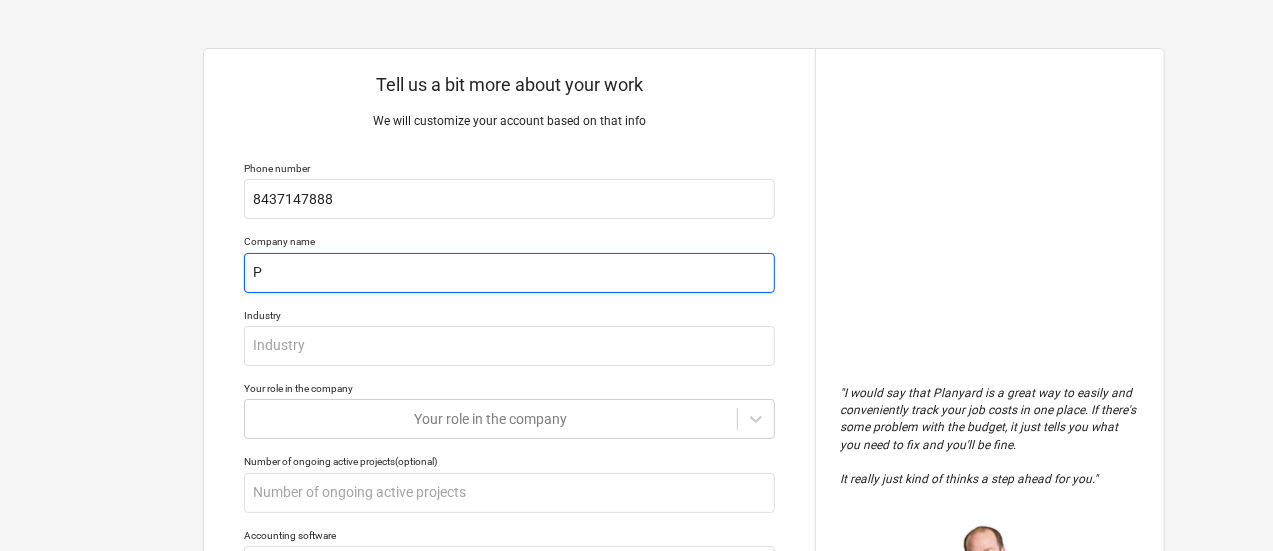 type on "x" 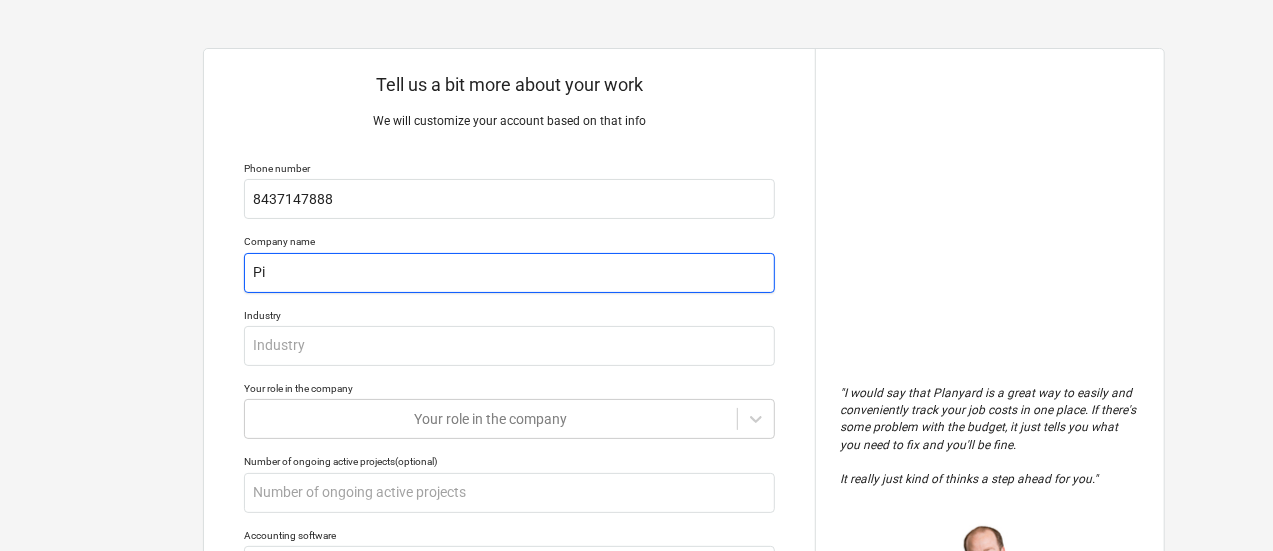 type on "x" 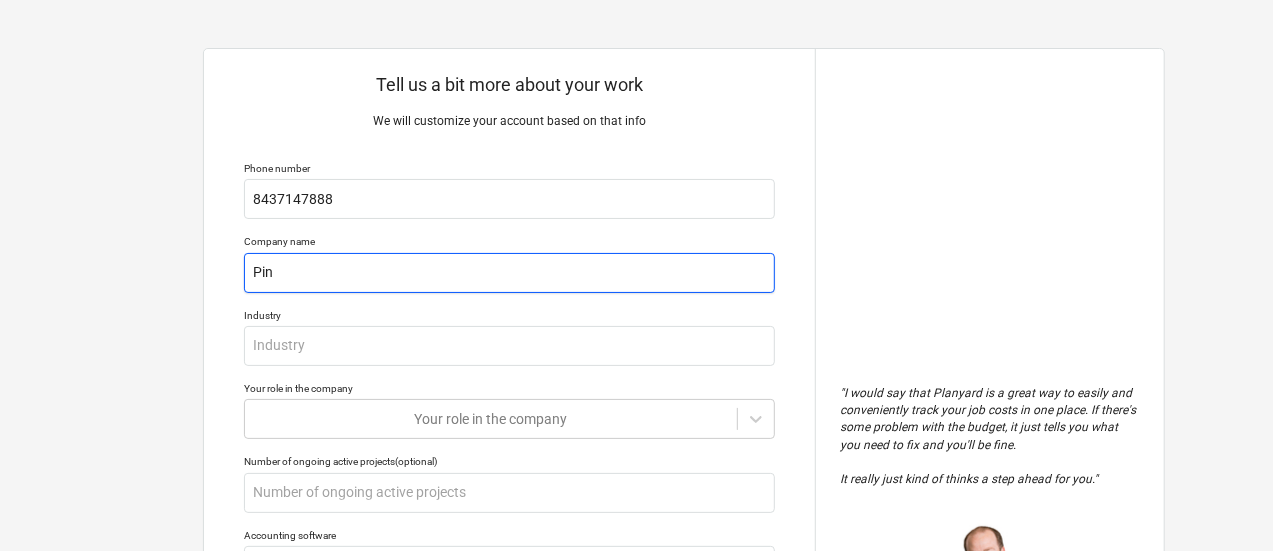 type on "Pine" 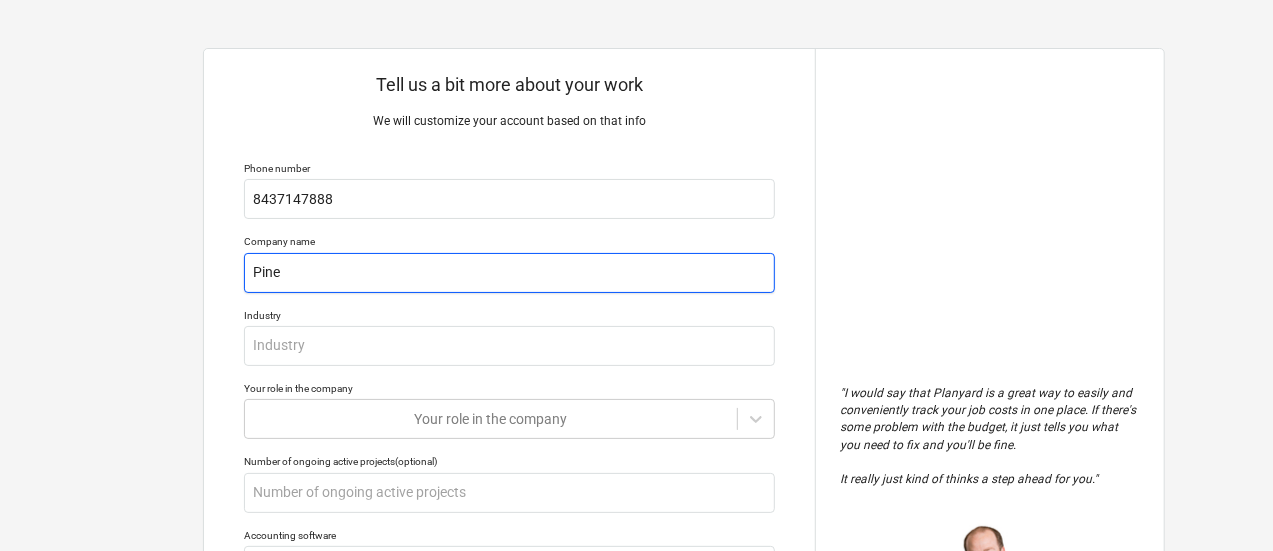 type on "x" 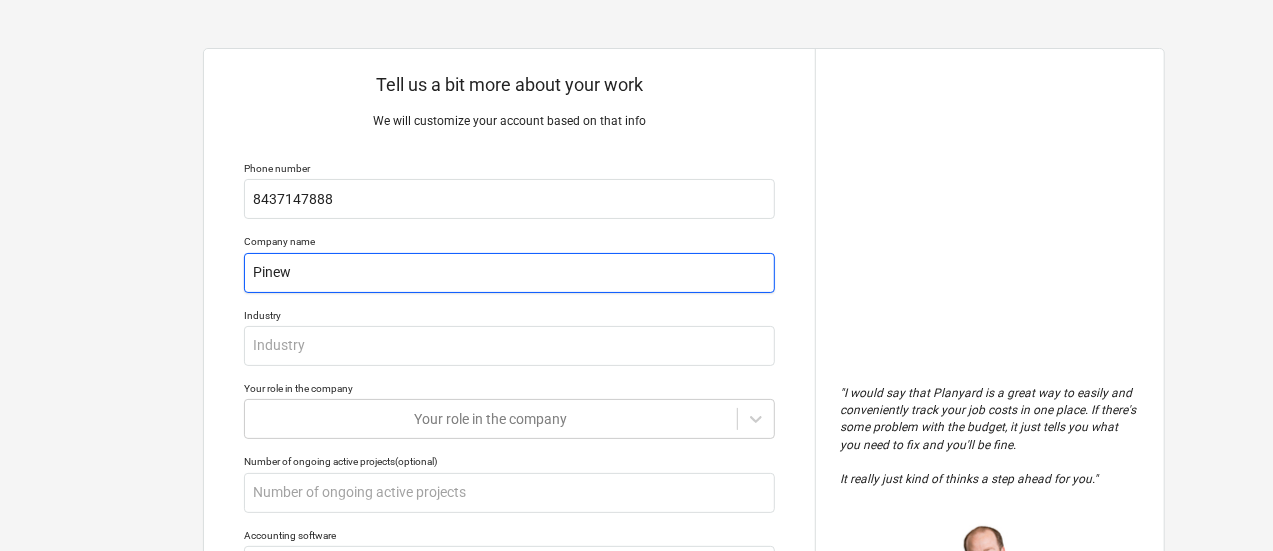 type on "x" 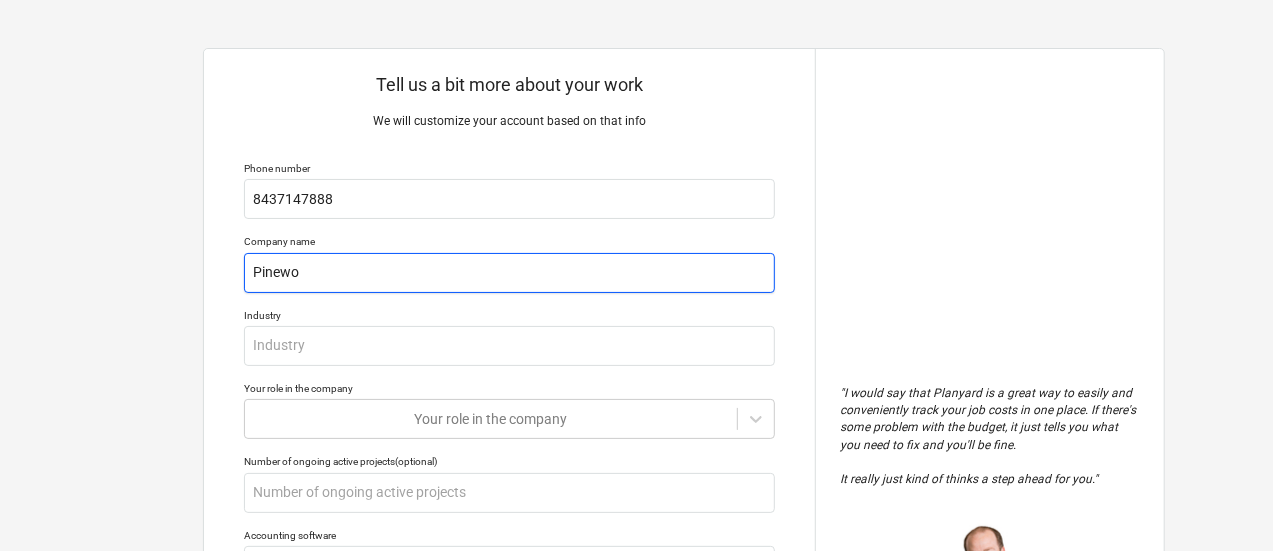 type on "x" 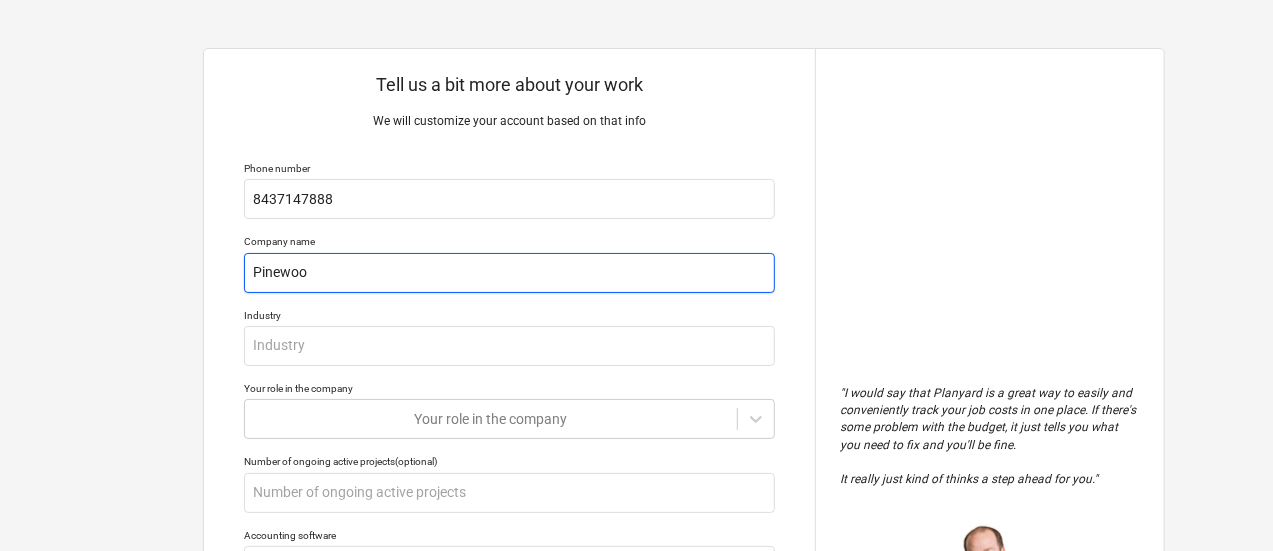 type on "x" 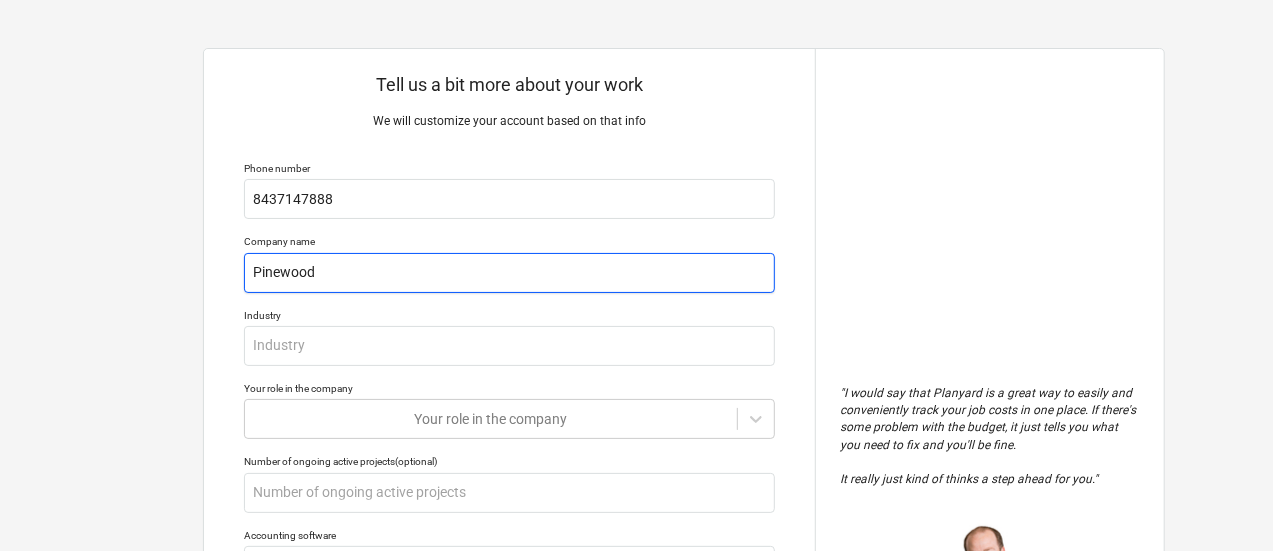 type on "x" 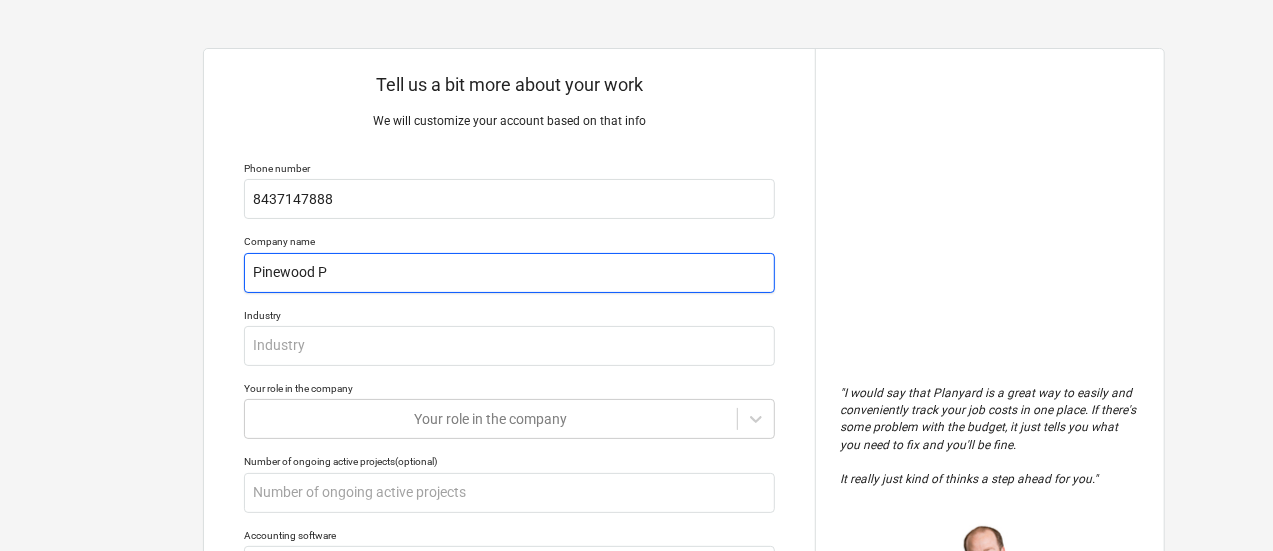 type on "x" 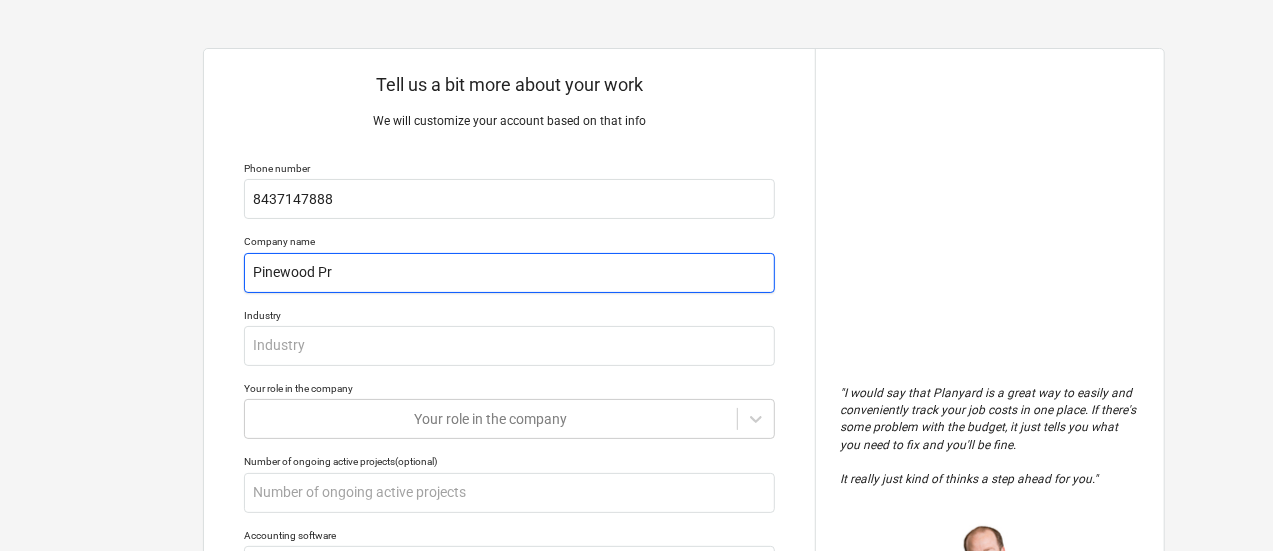 type on "x" 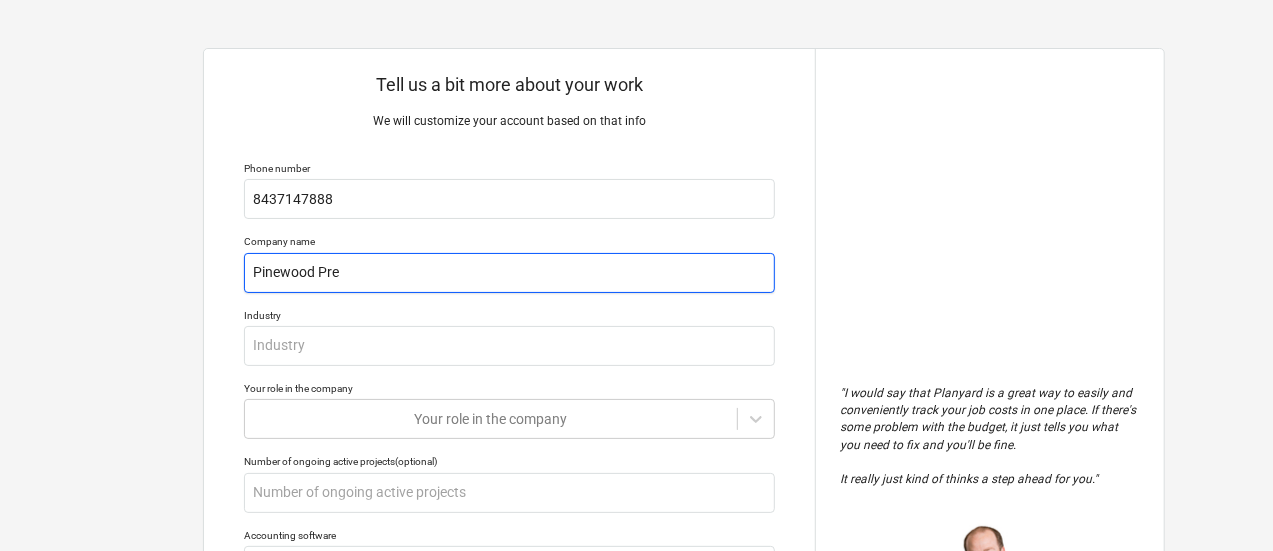 type on "x" 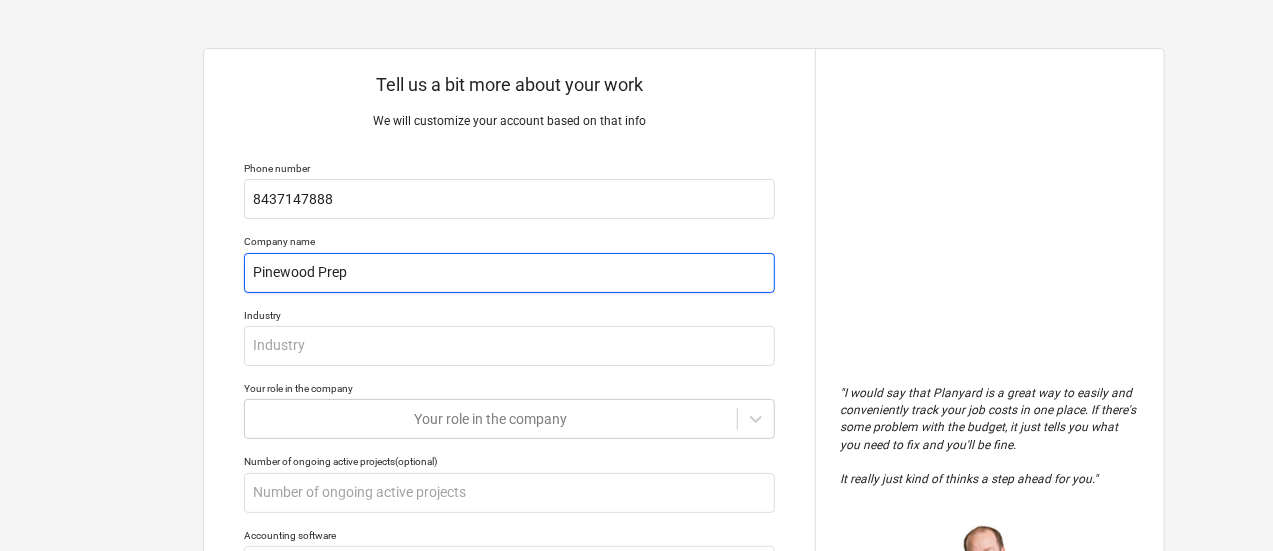 type on "x" 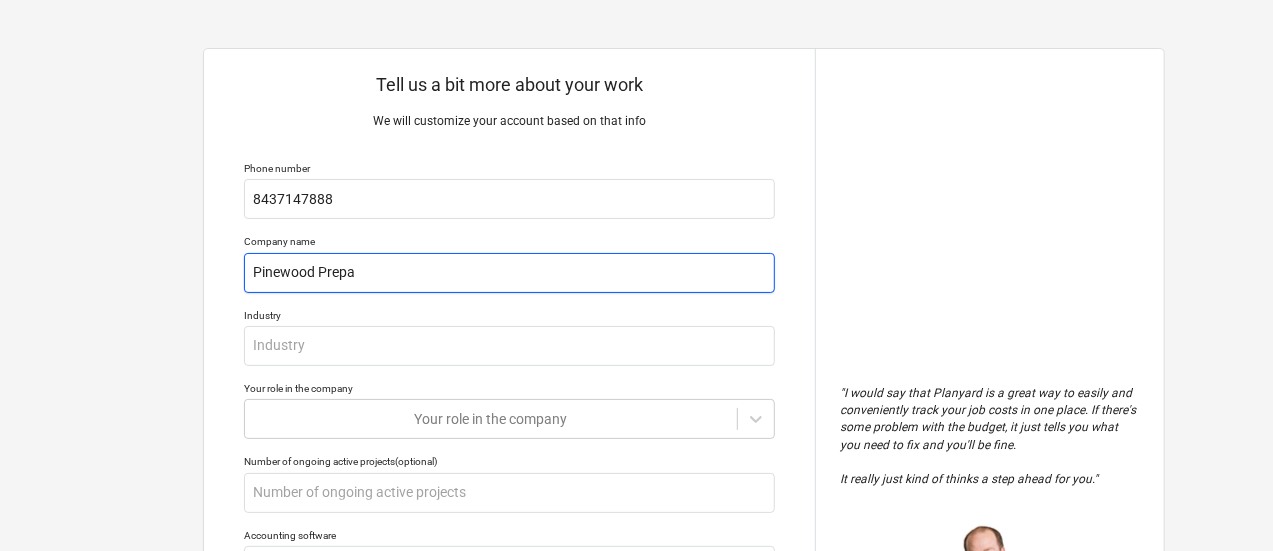 type on "x" 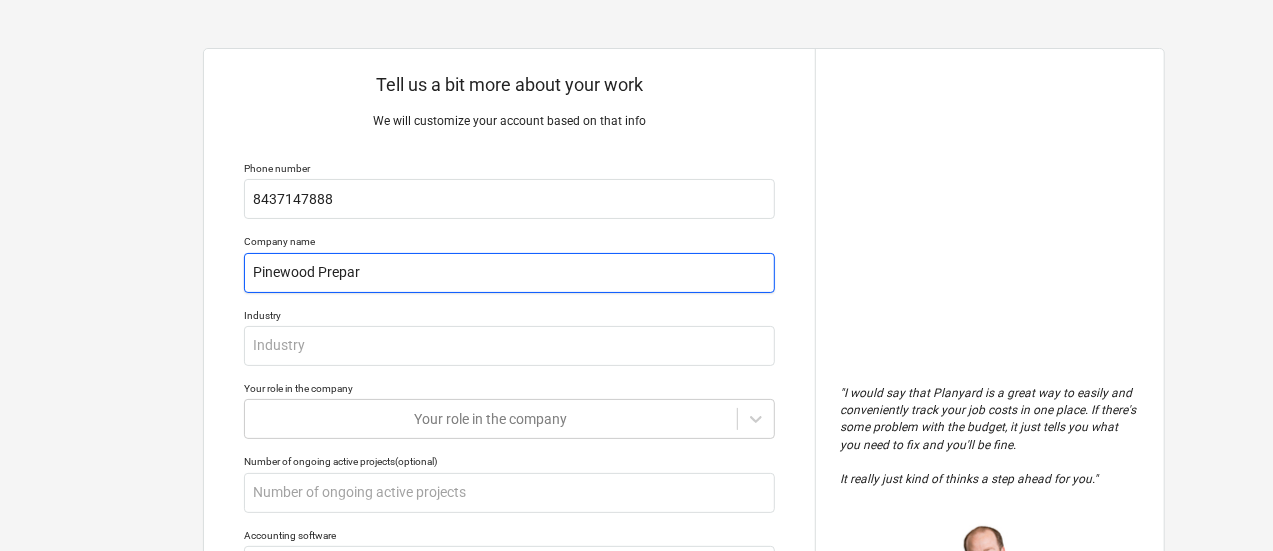 type on "x" 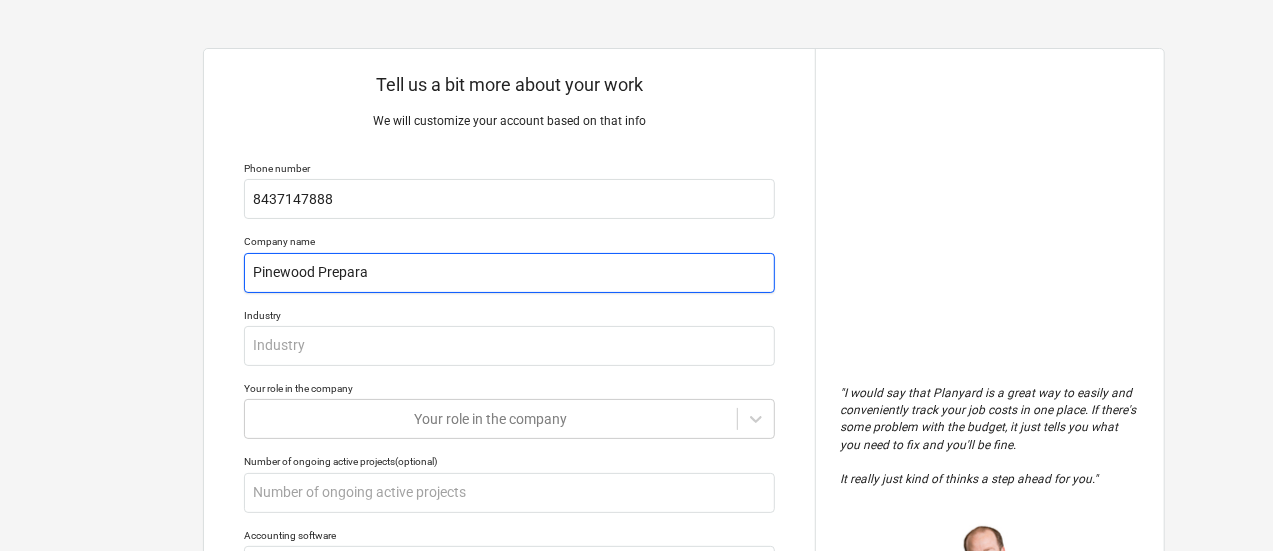 type on "x" 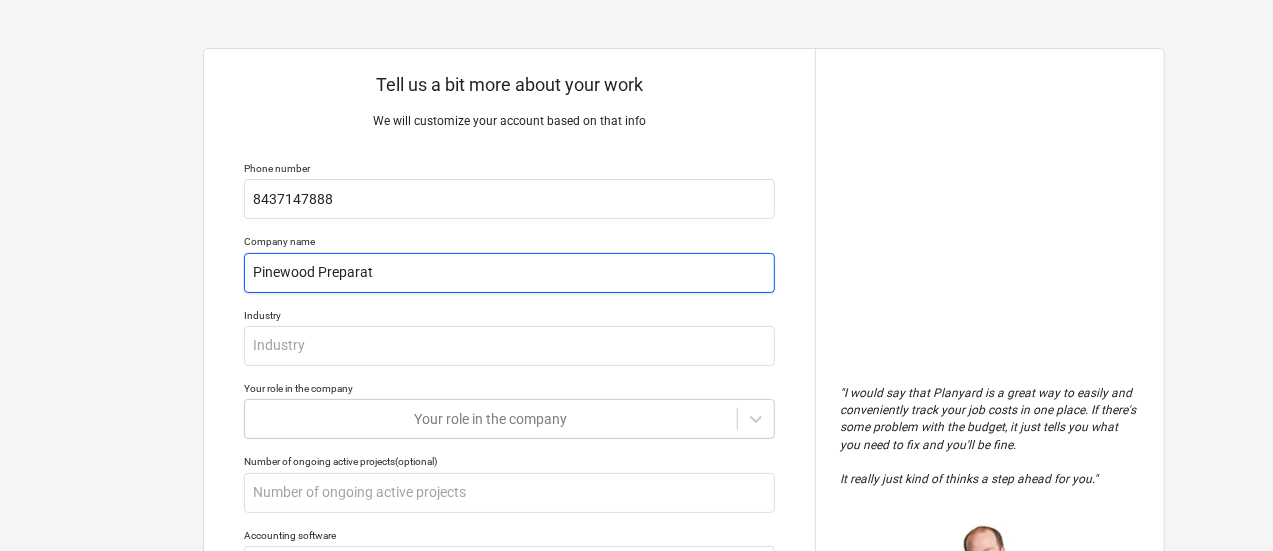 type on "x" 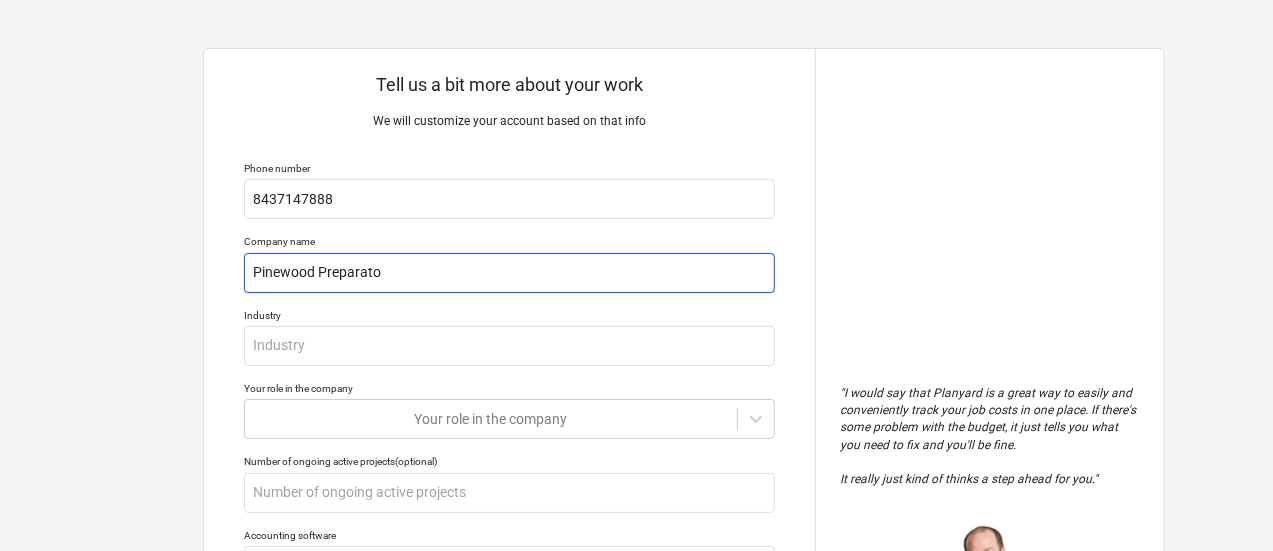 type on "x" 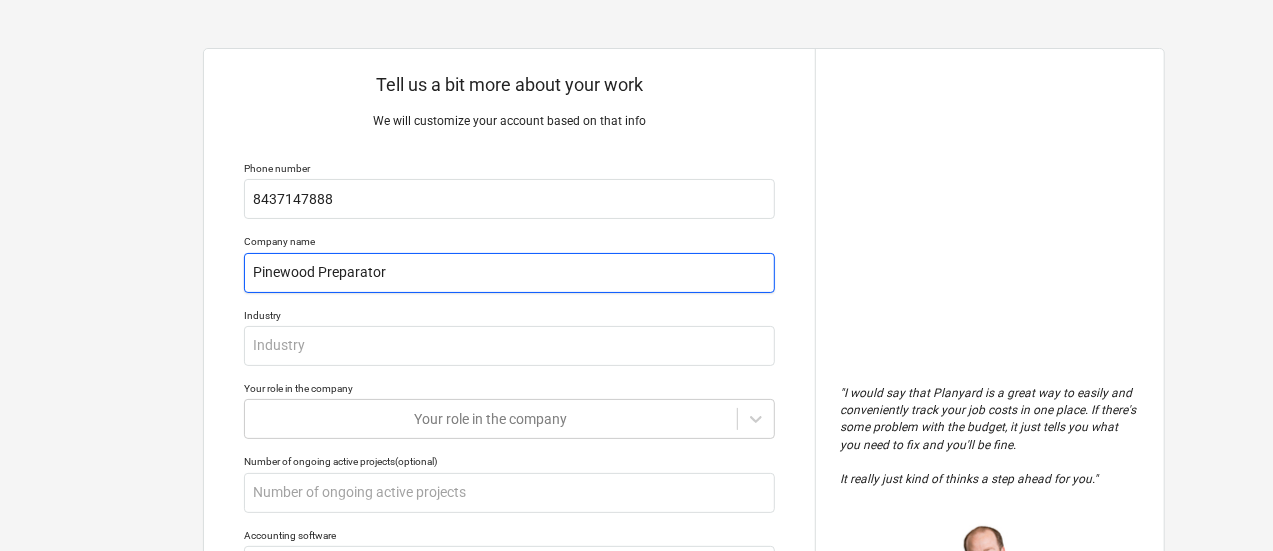 type on "x" 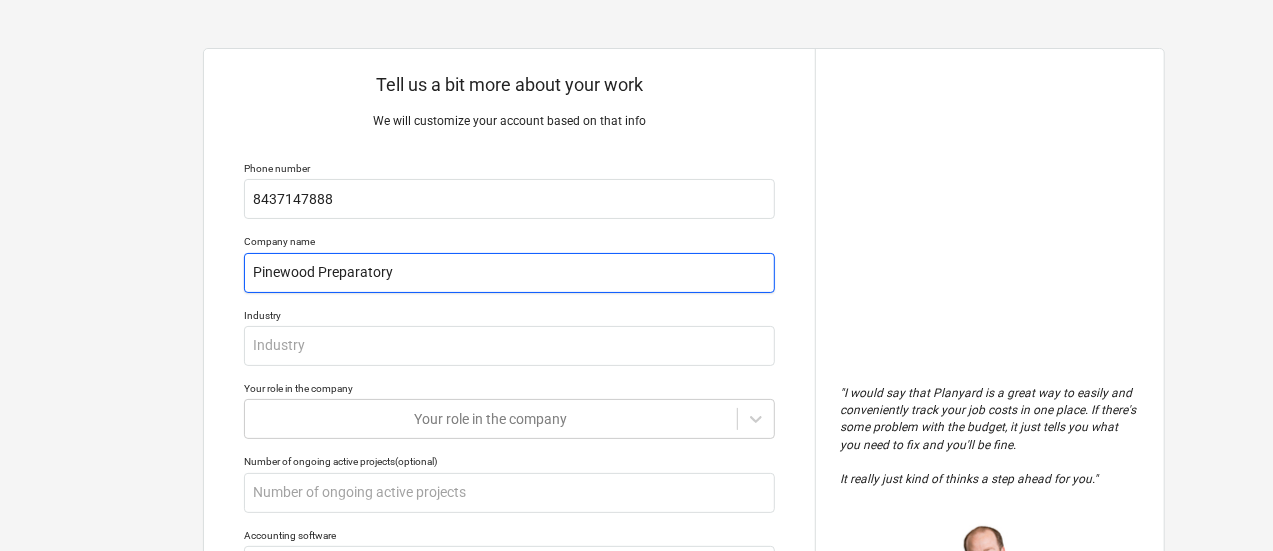 type on "x" 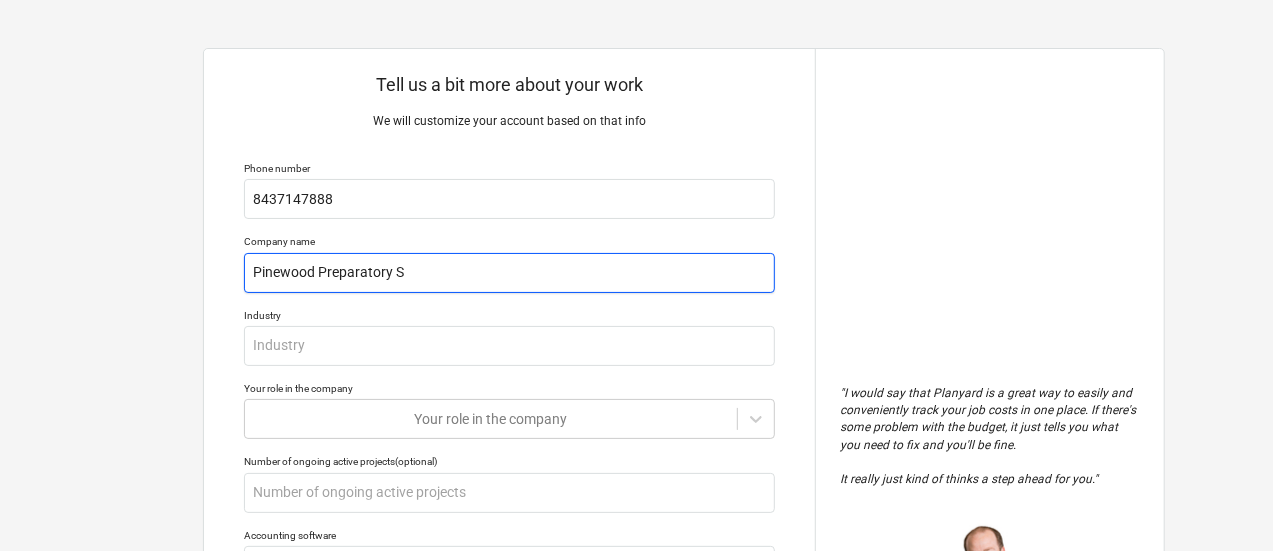 type on "x" 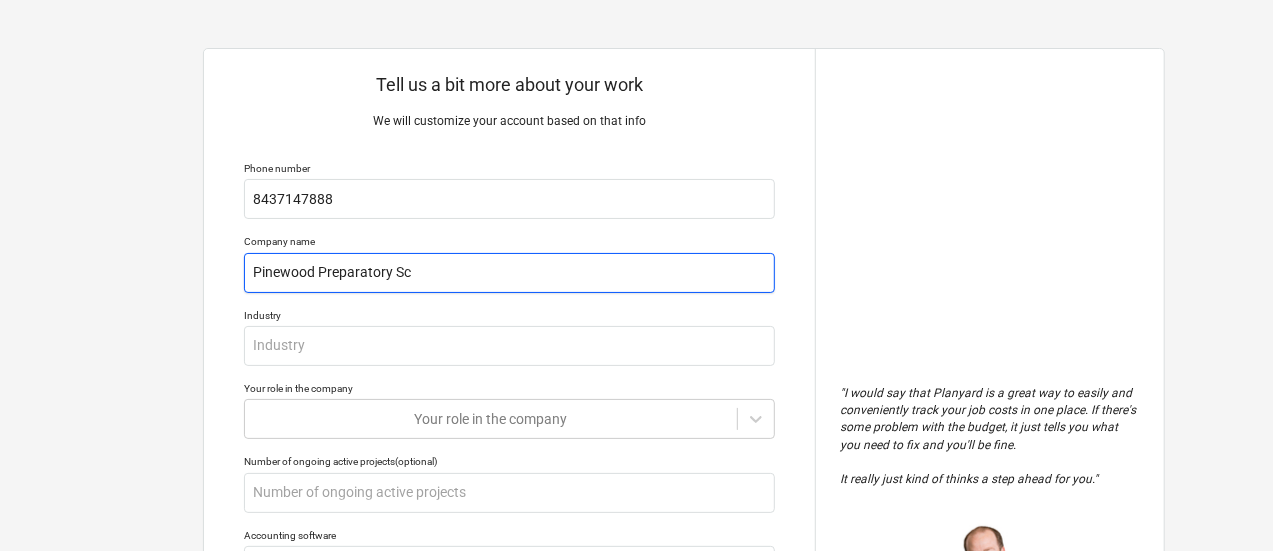 type on "x" 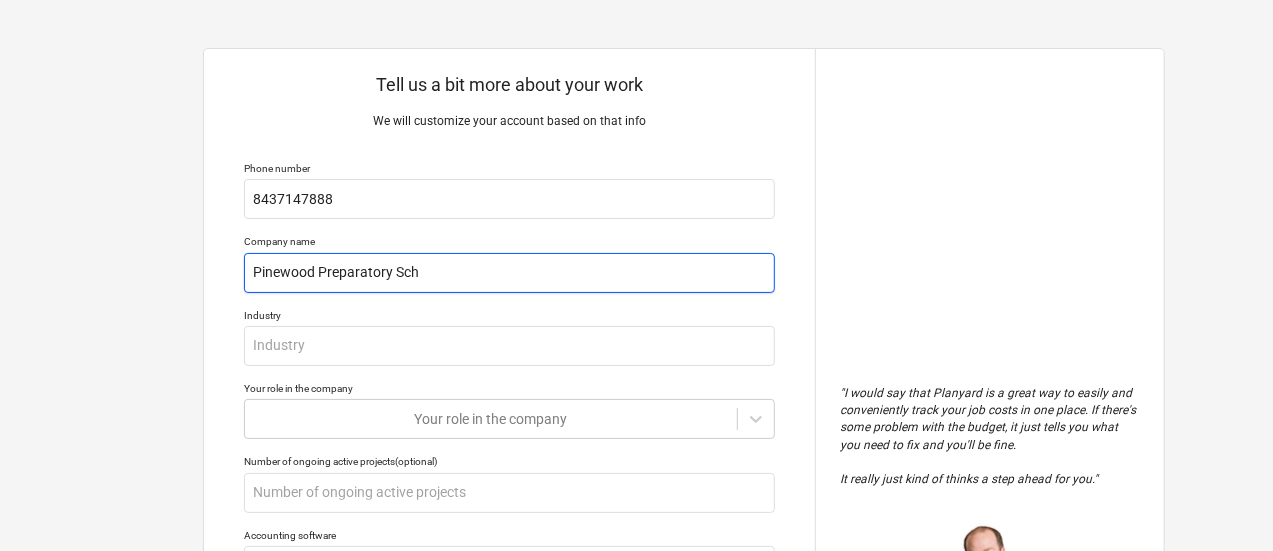 type on "x" 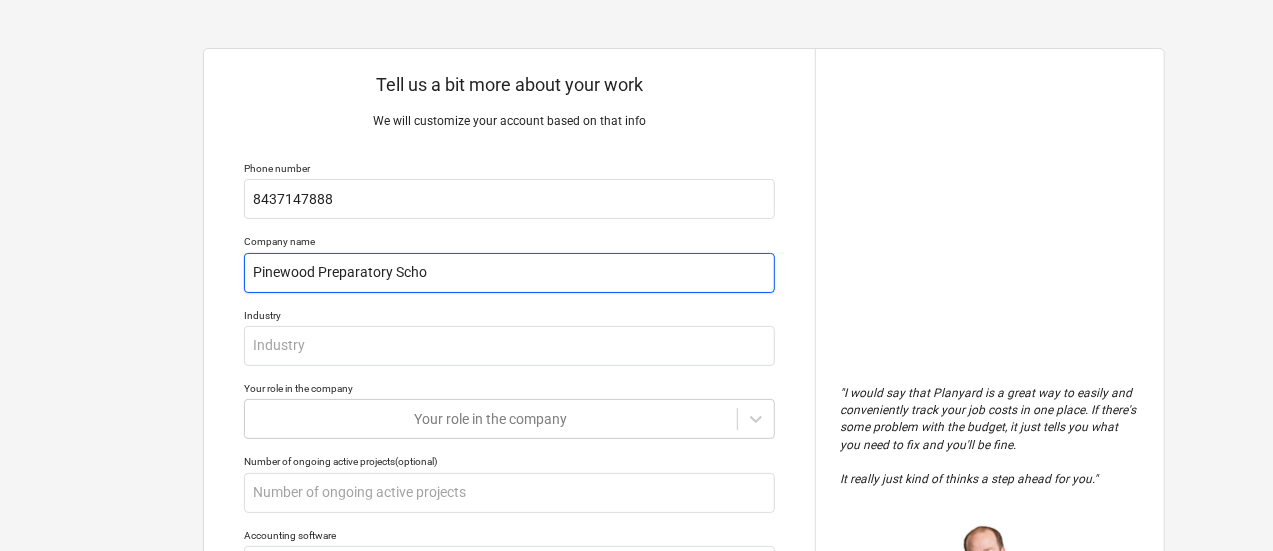 type on "x" 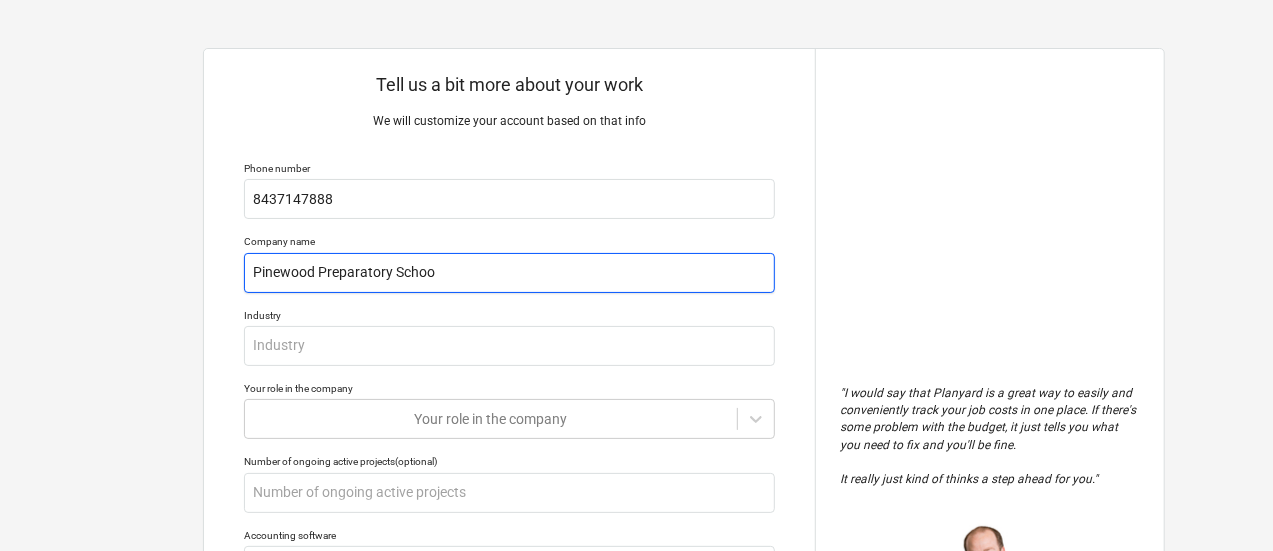 type on "x" 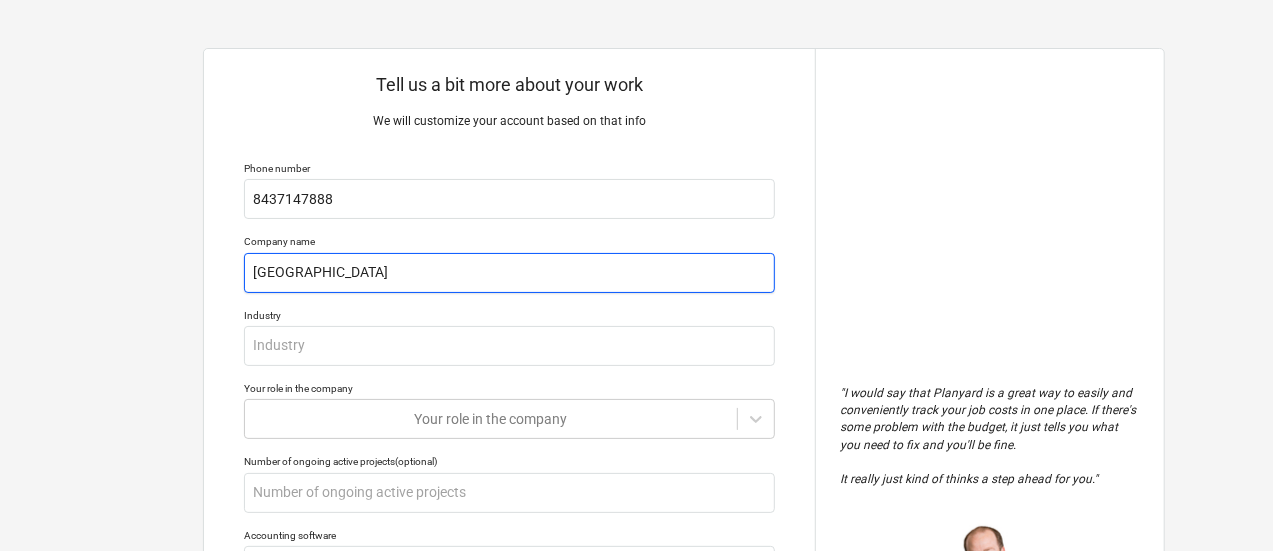 type on "[GEOGRAPHIC_DATA]" 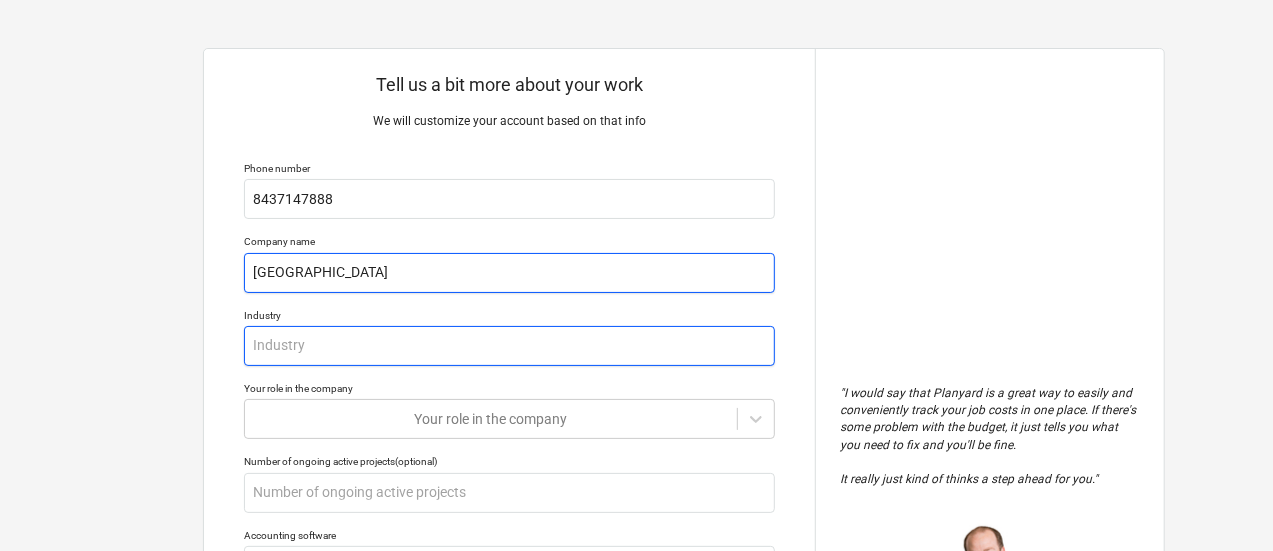 type on "x" 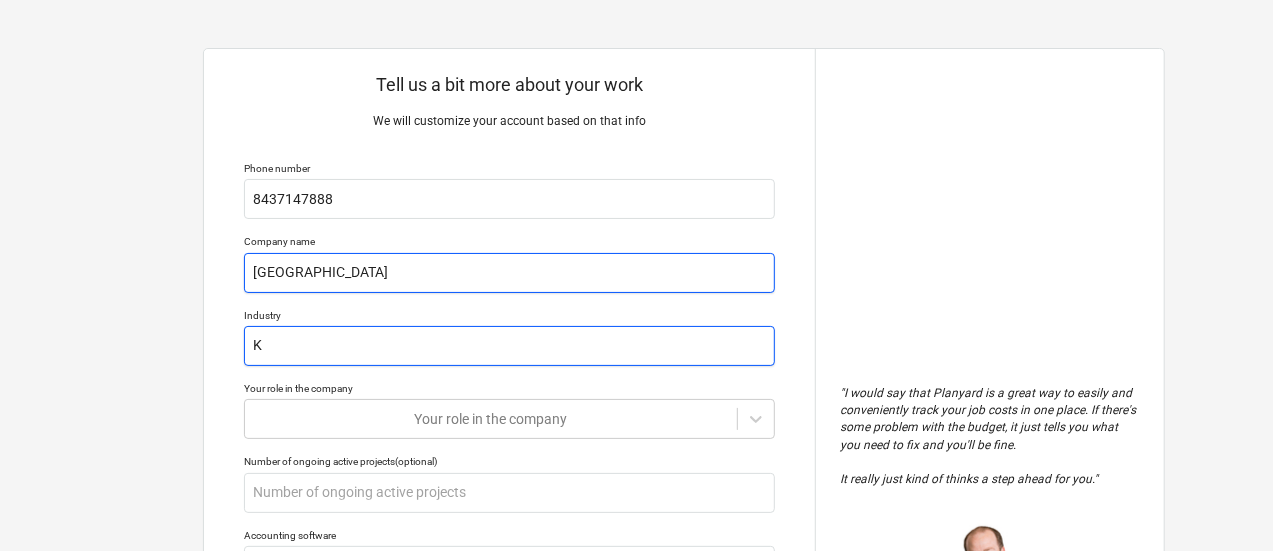 type on "x" 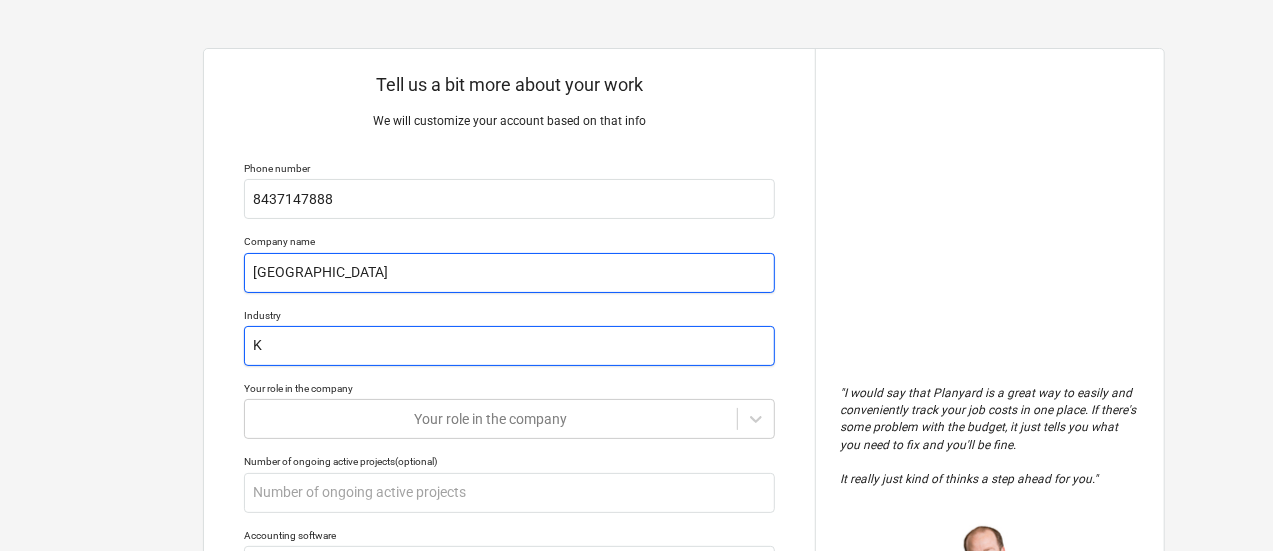type 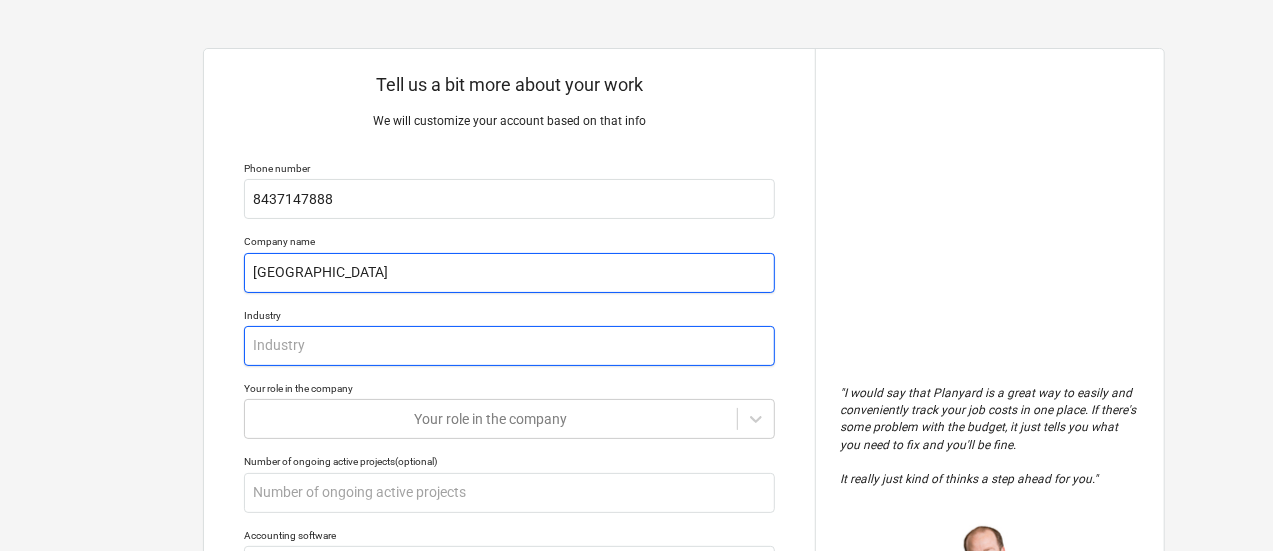 type on "x" 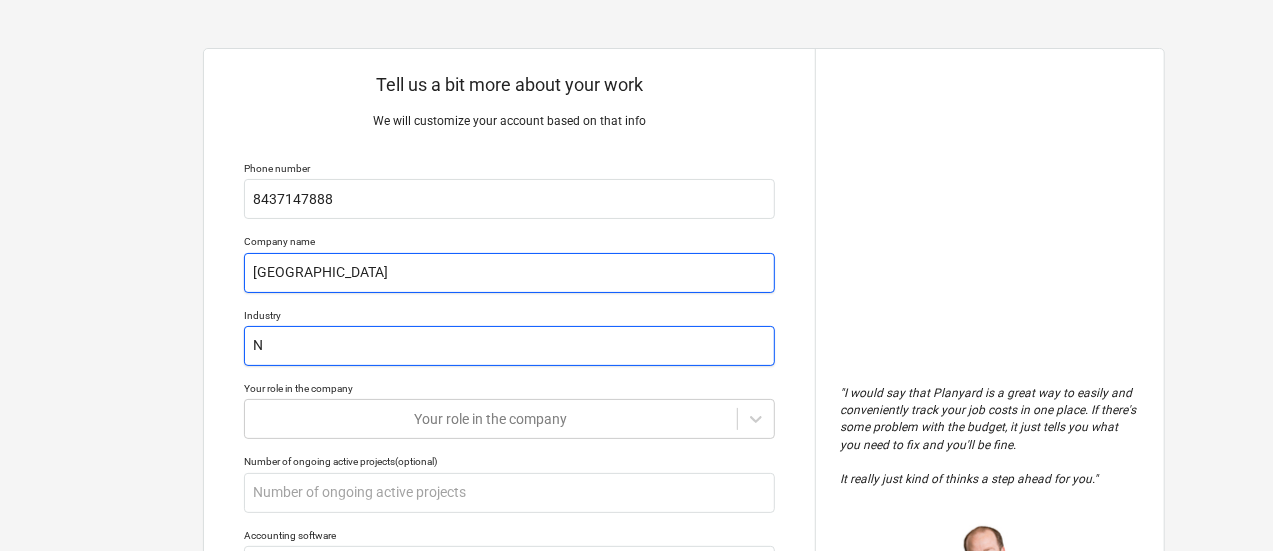 type on "x" 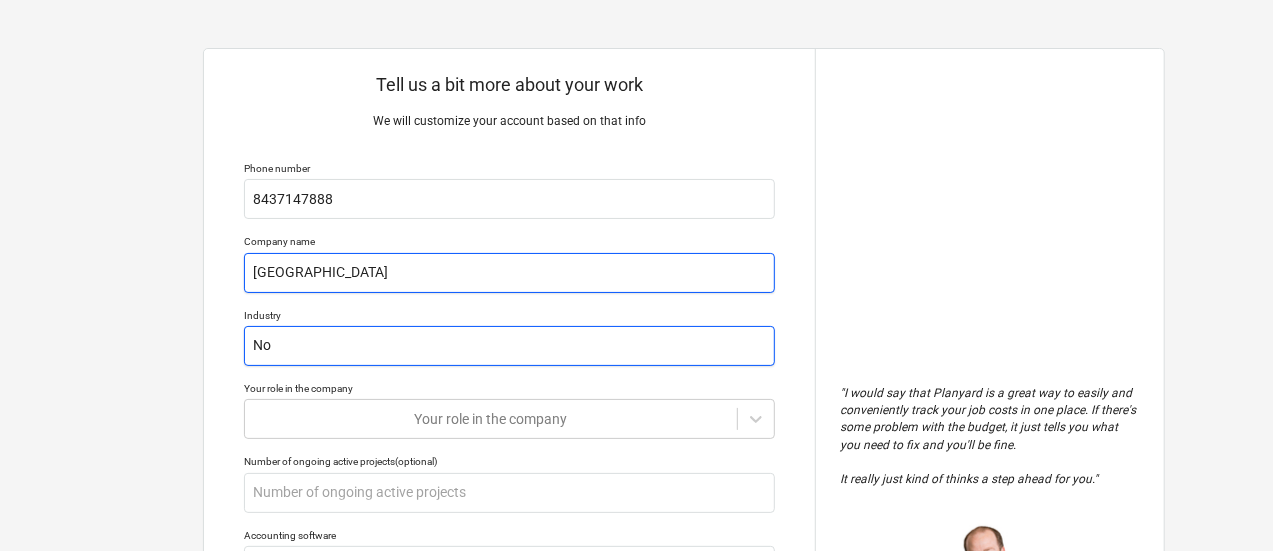 type on "x" 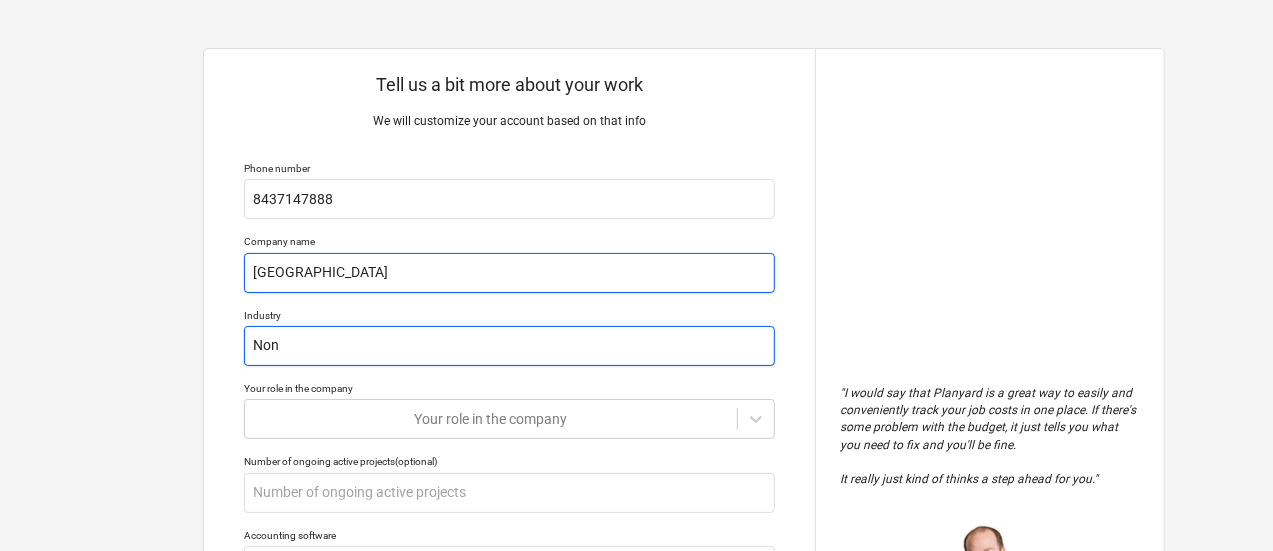 type on "x" 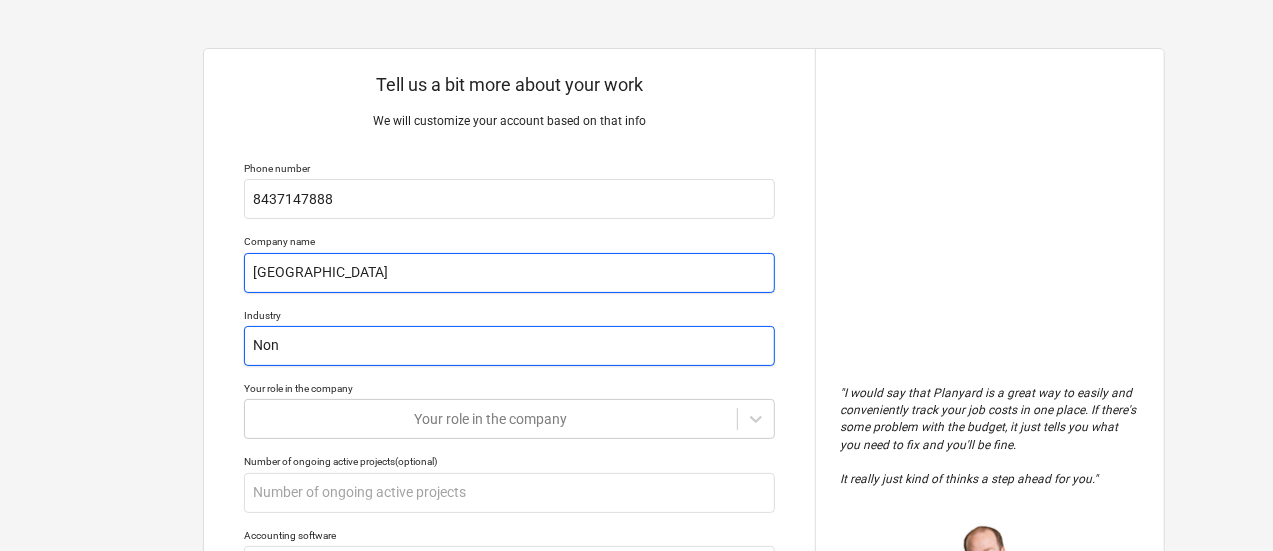 type on "Non-" 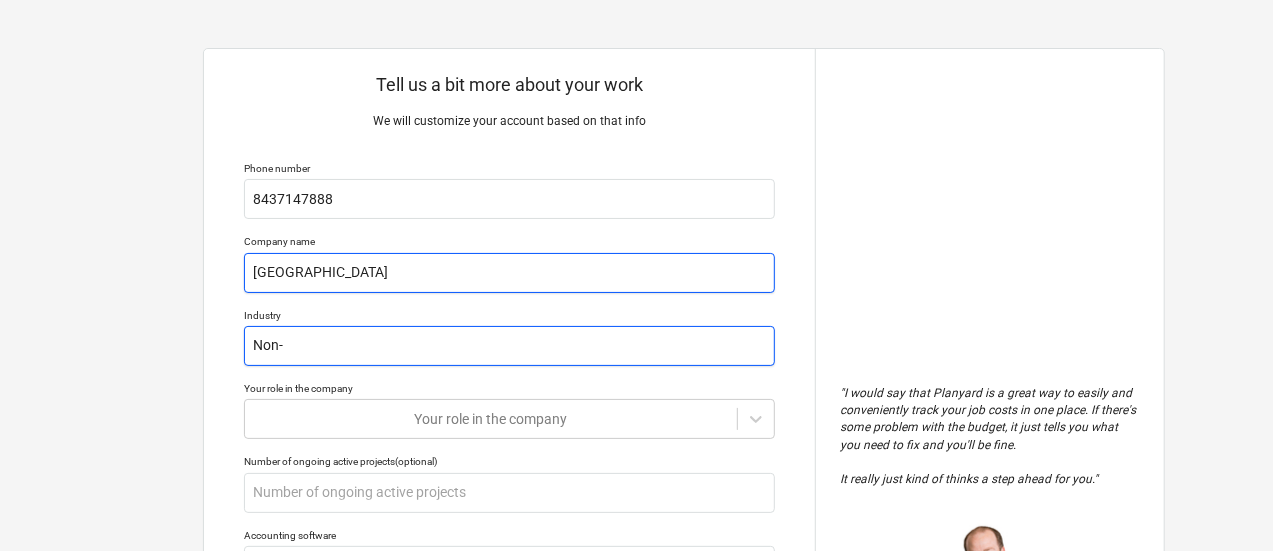 type on "x" 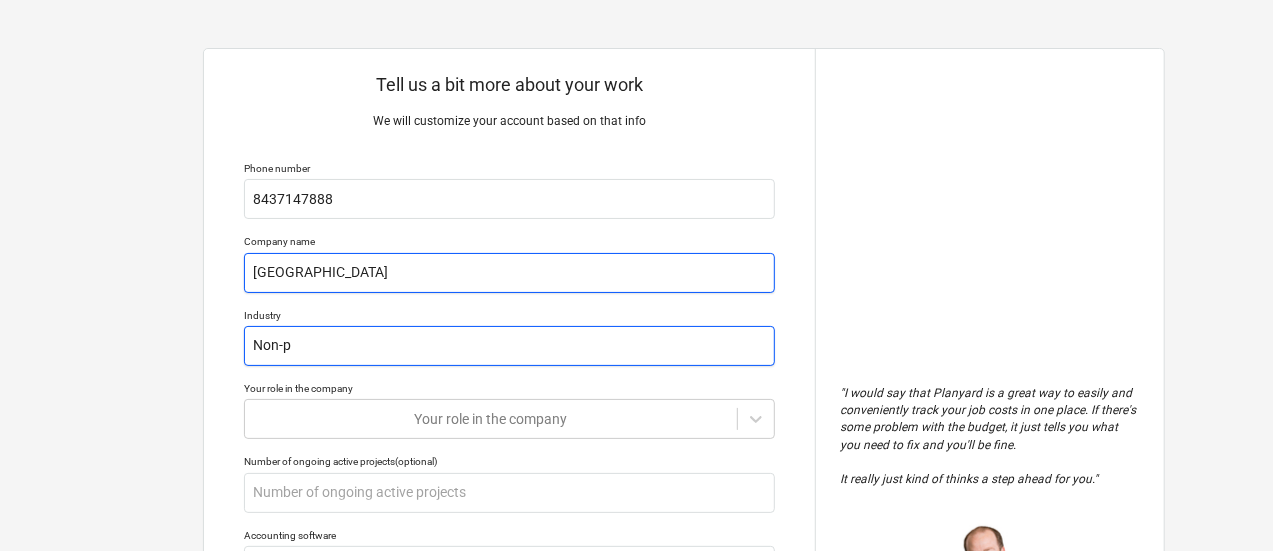 type on "x" 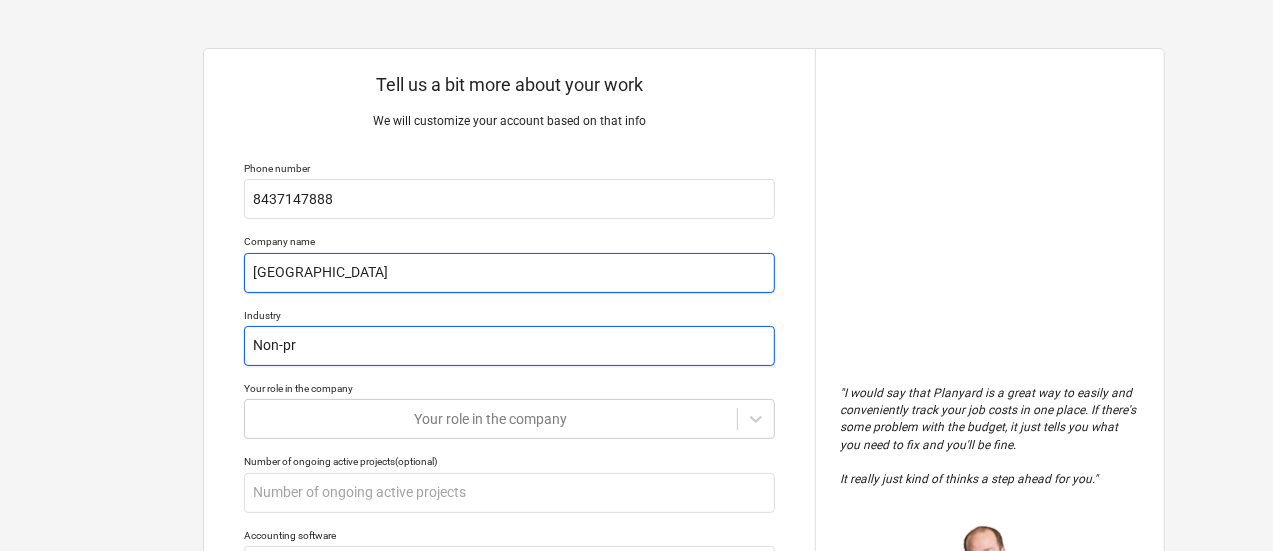type on "x" 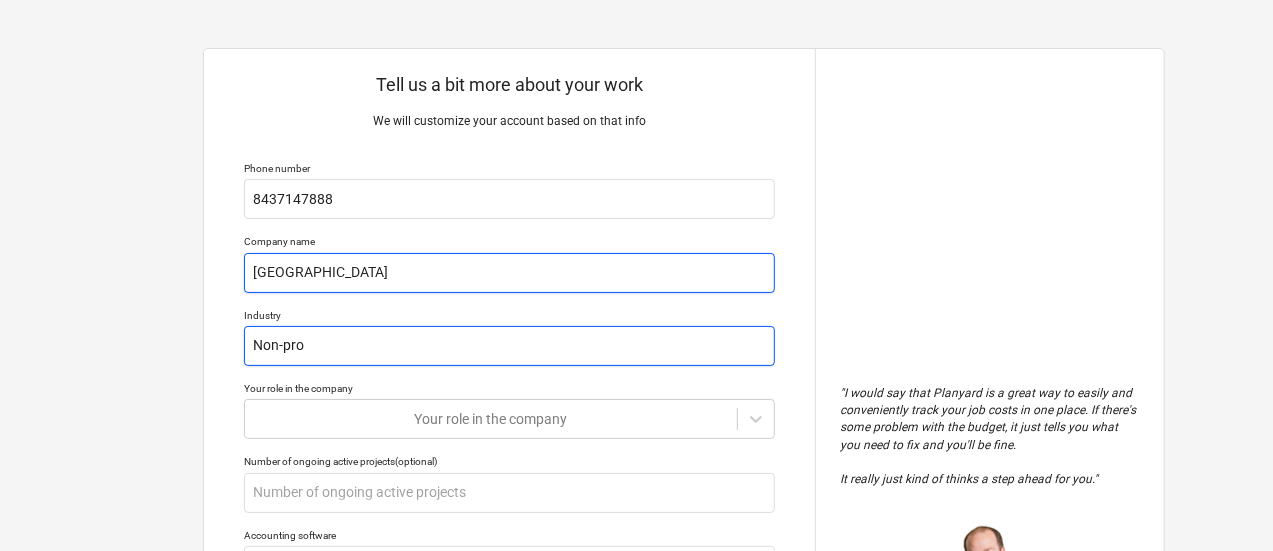 type on "x" 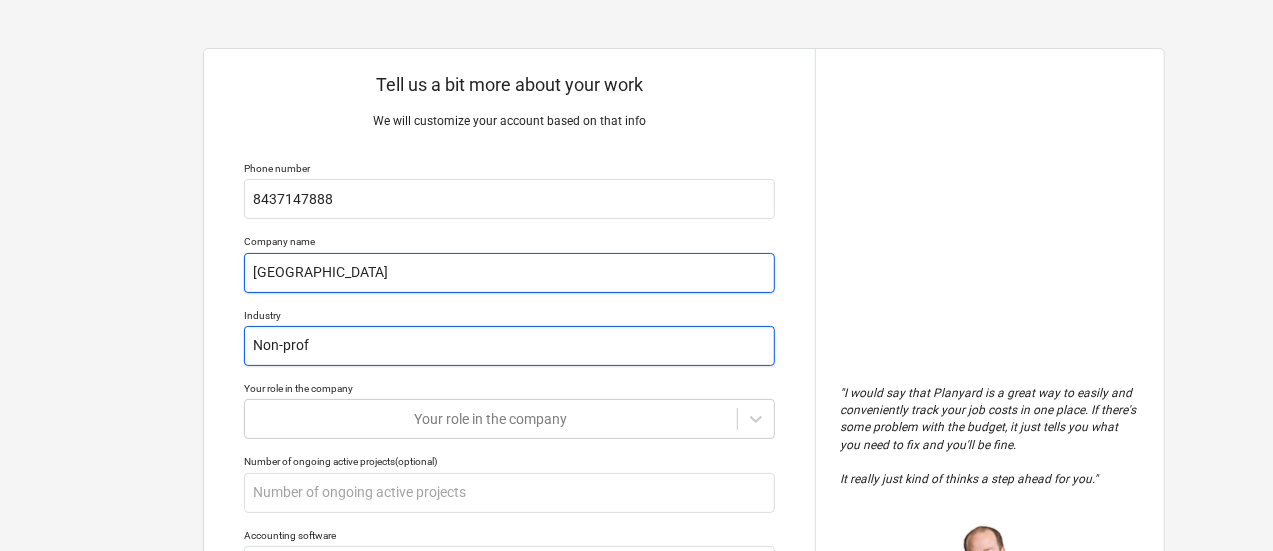 type on "x" 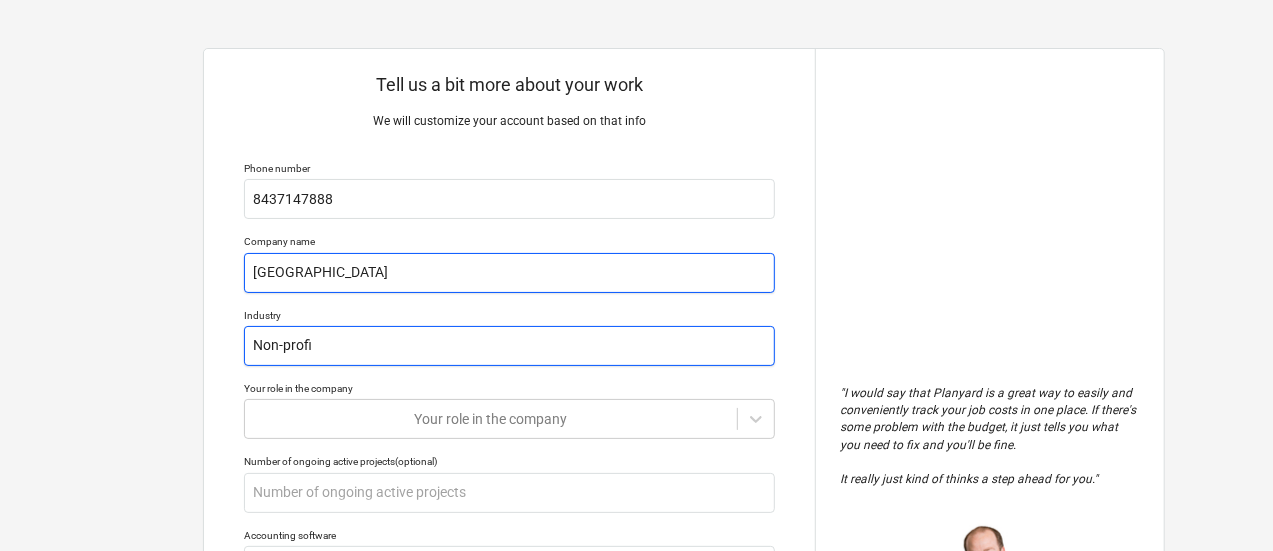 type on "x" 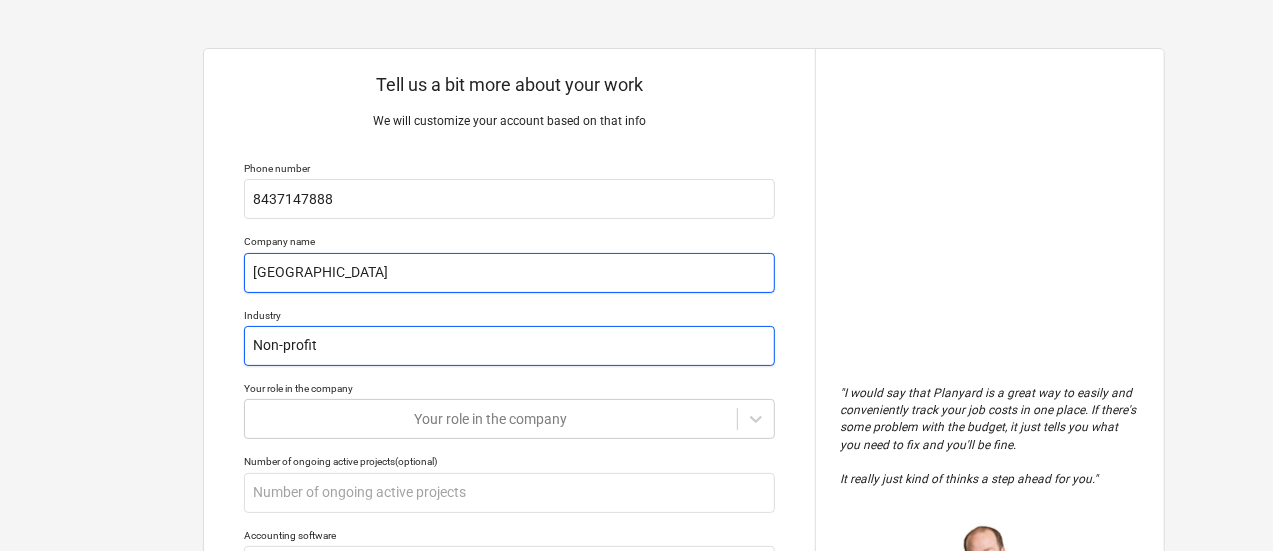 type on "x" 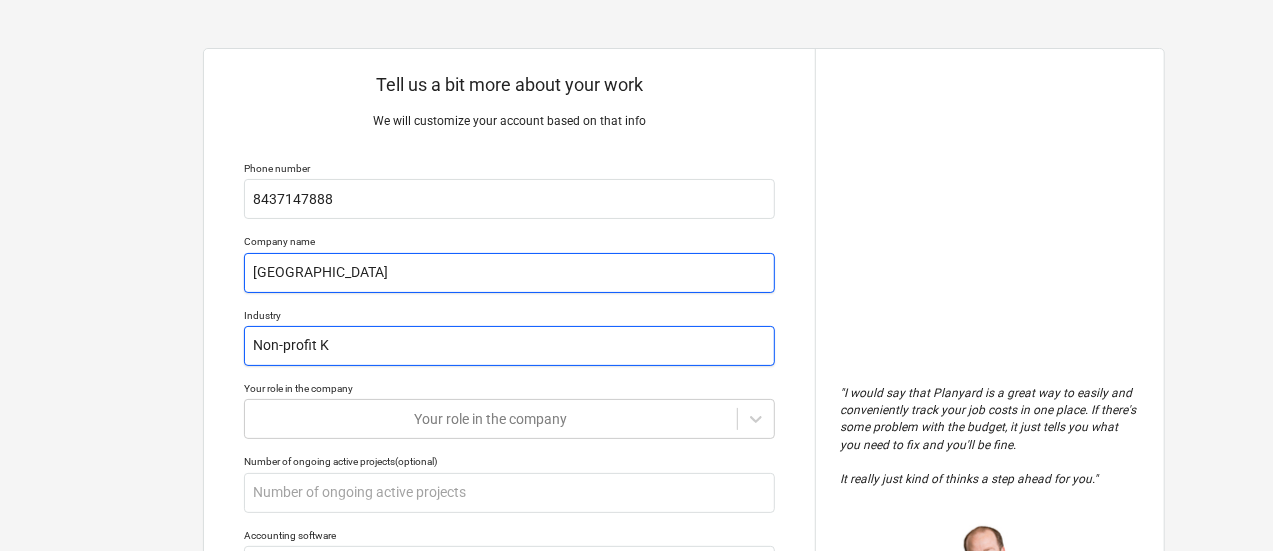 type on "x" 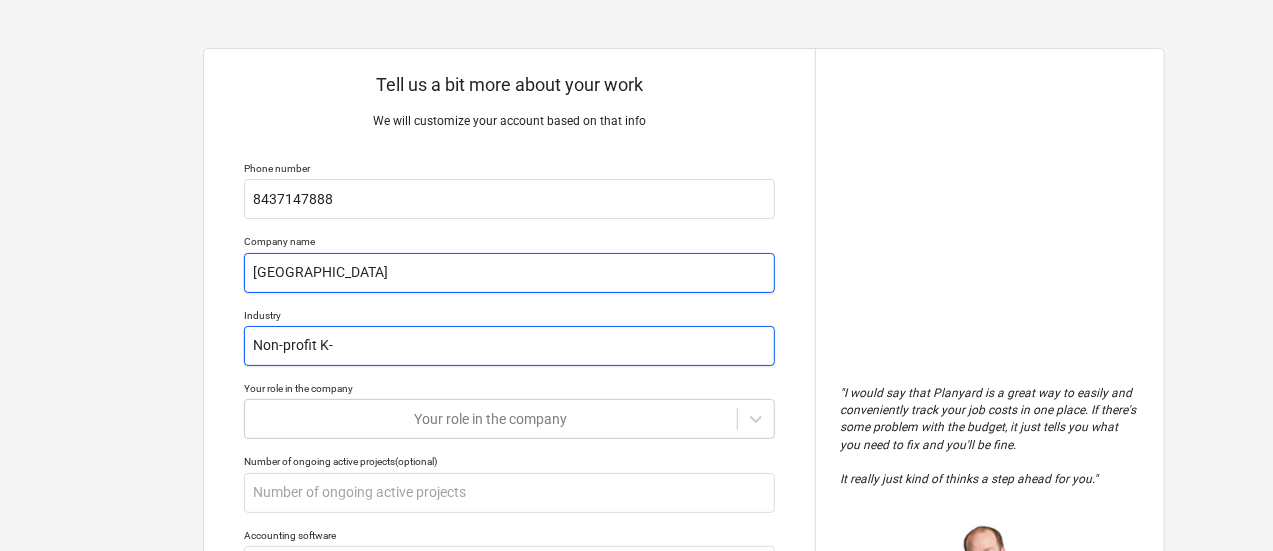 type on "x" 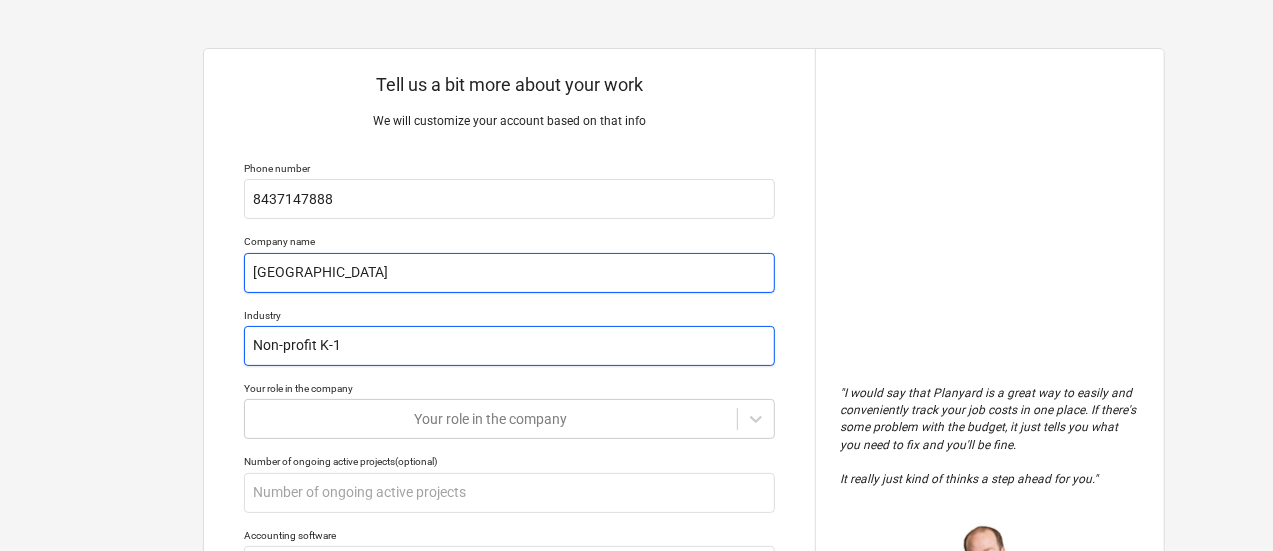 type on "x" 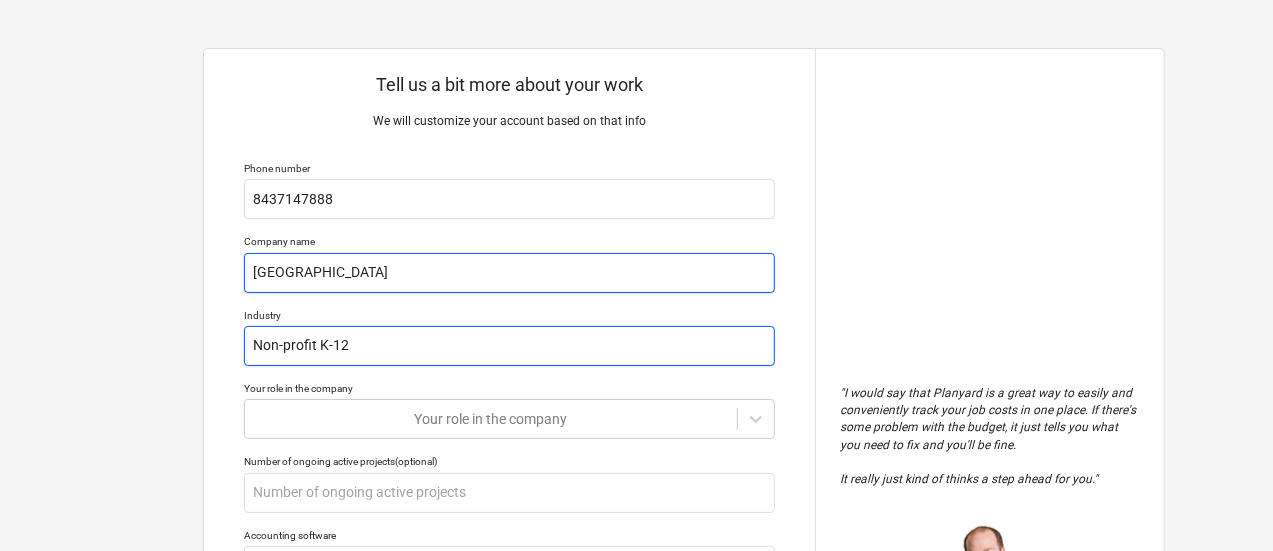 type on "x" 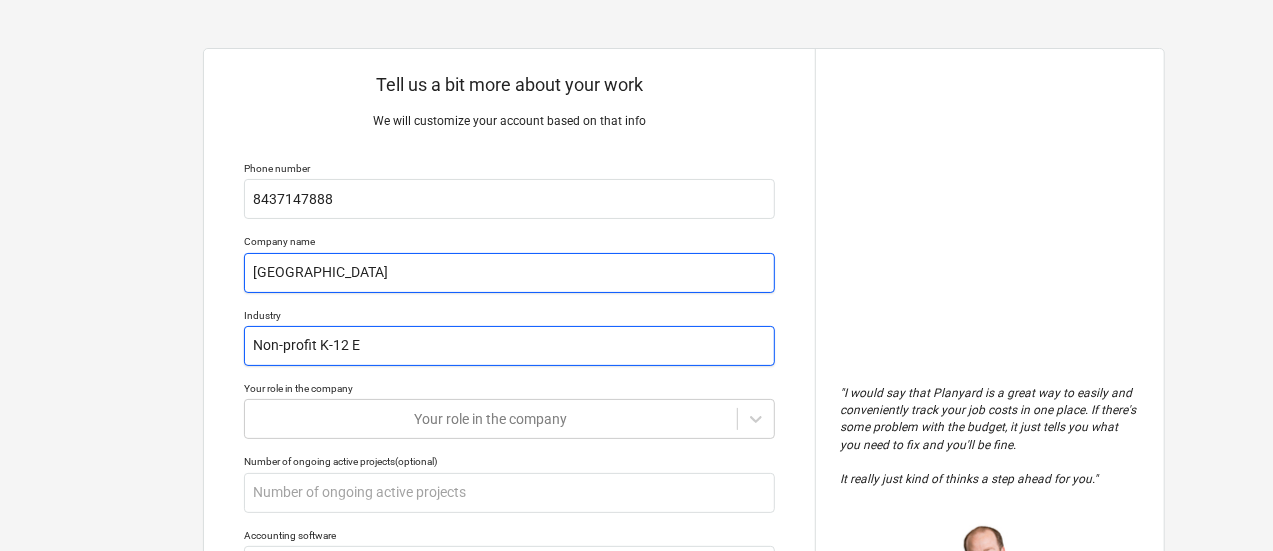 type on "x" 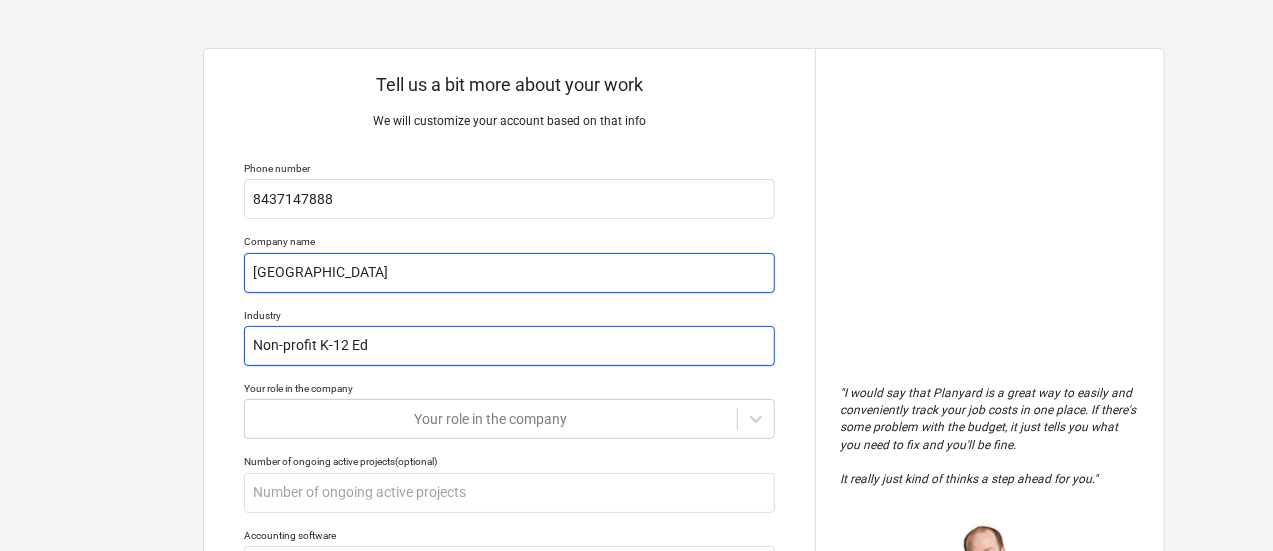 type on "x" 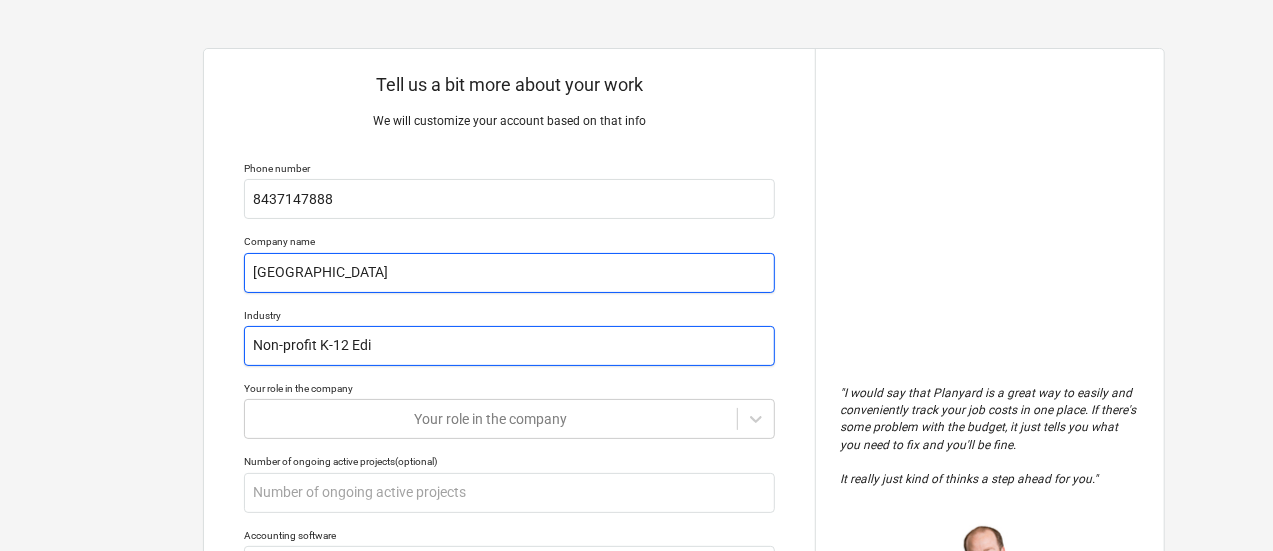 type on "x" 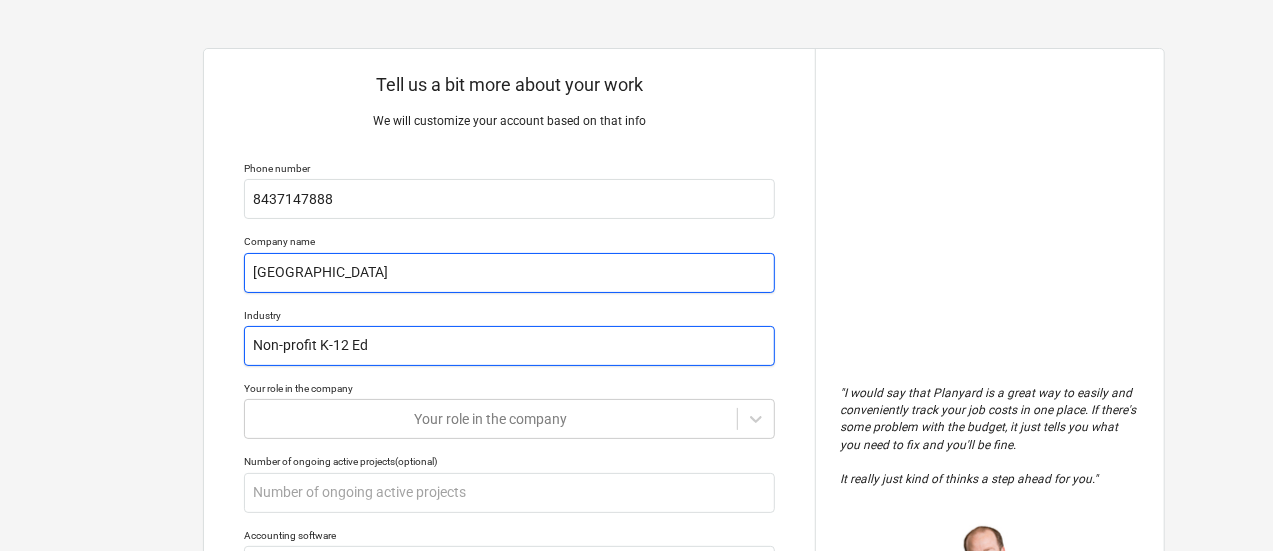 type on "x" 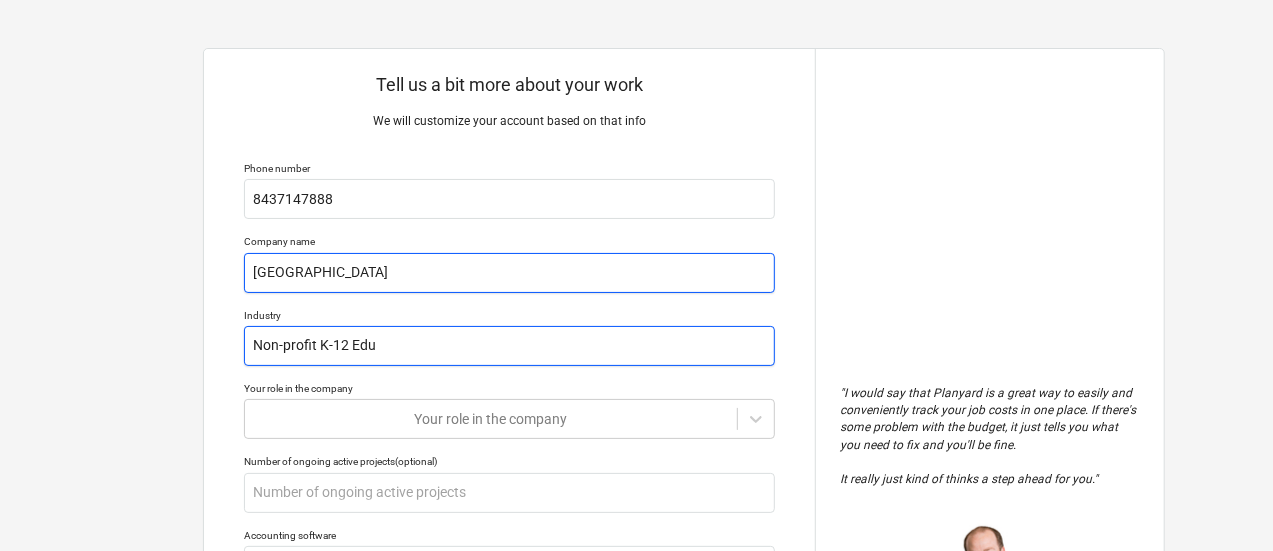 type on "x" 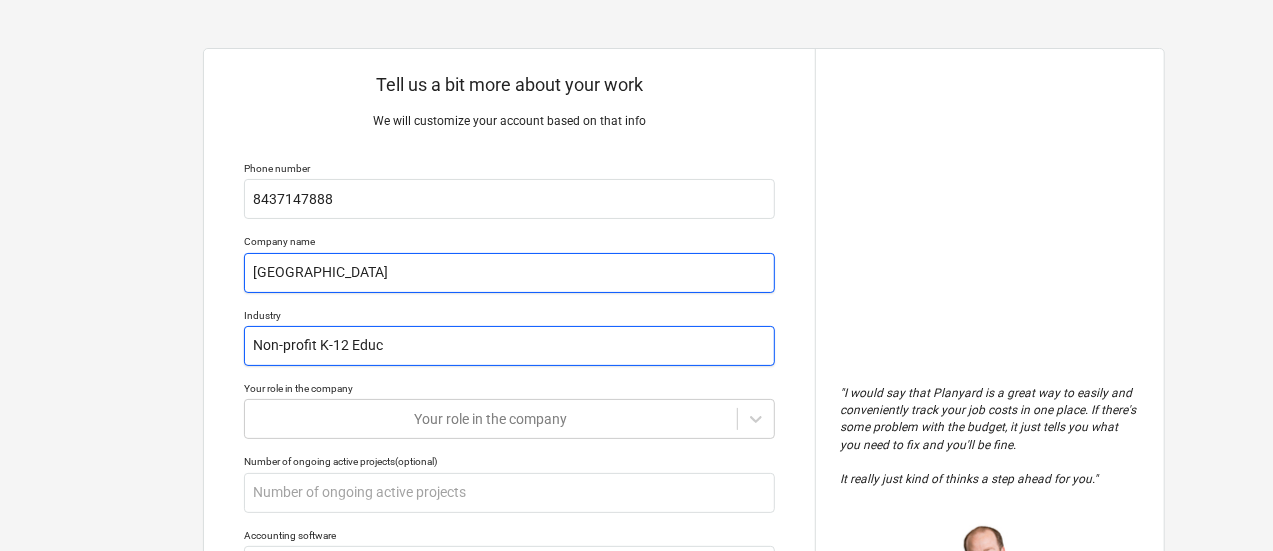 type on "x" 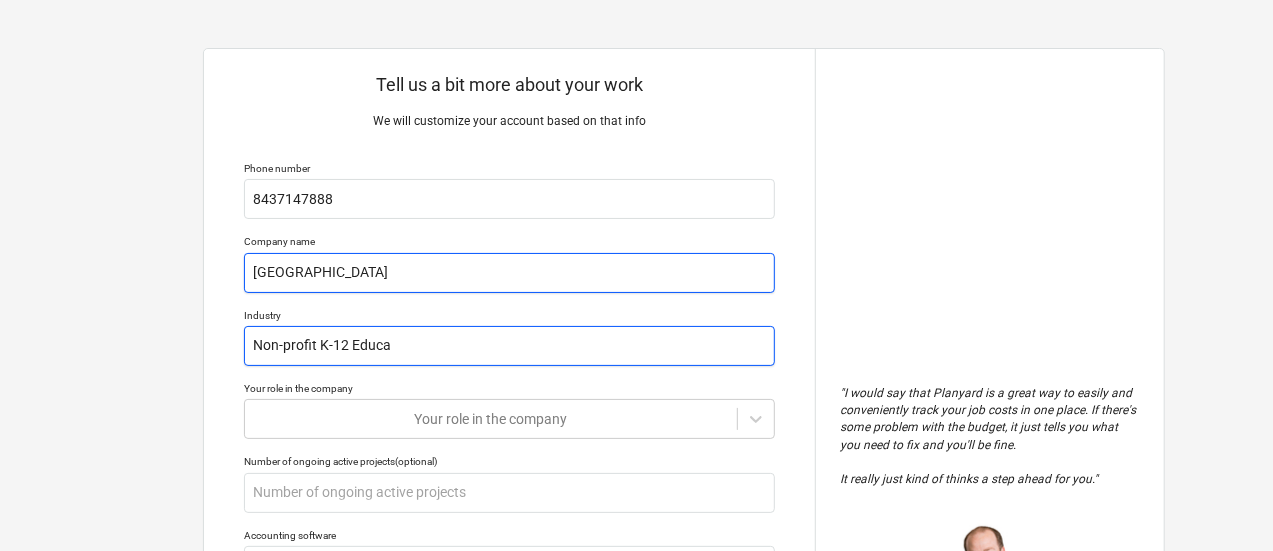type on "x" 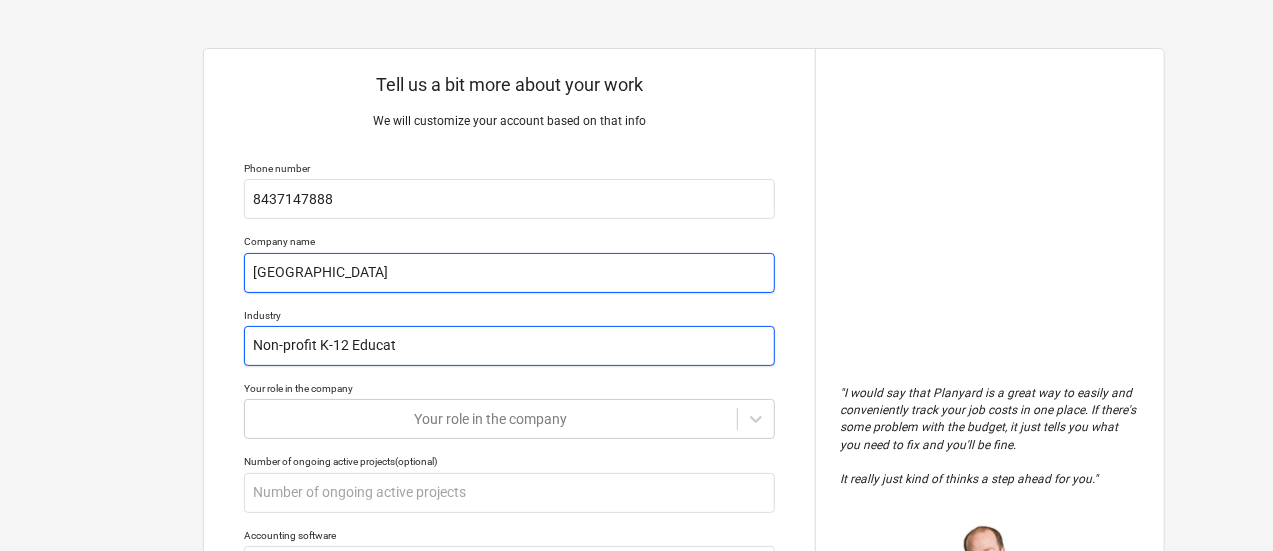 type on "x" 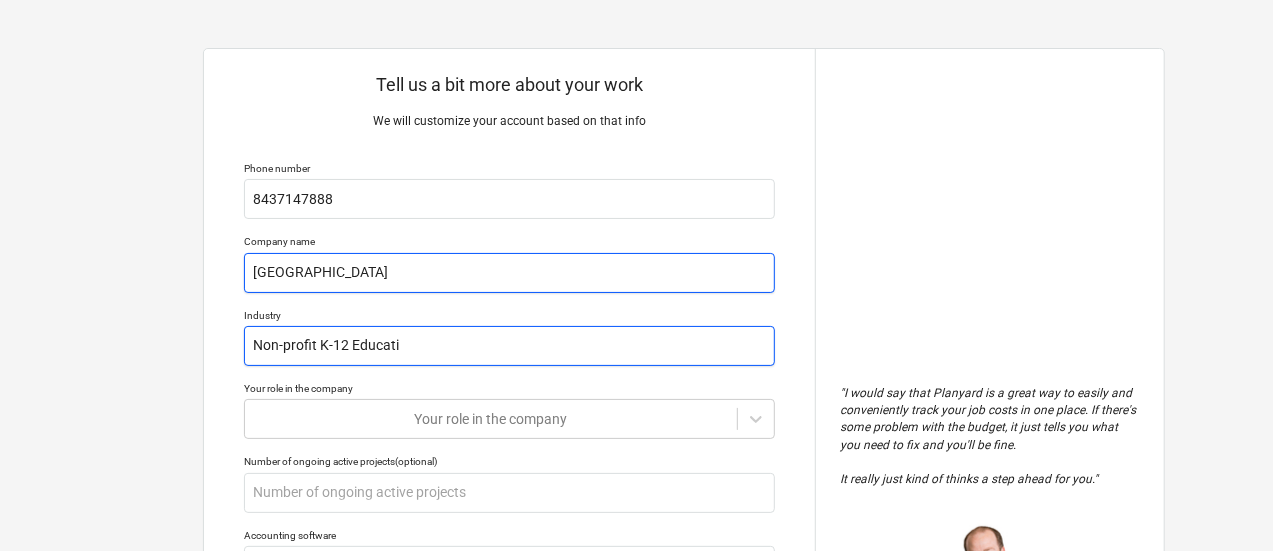 type on "x" 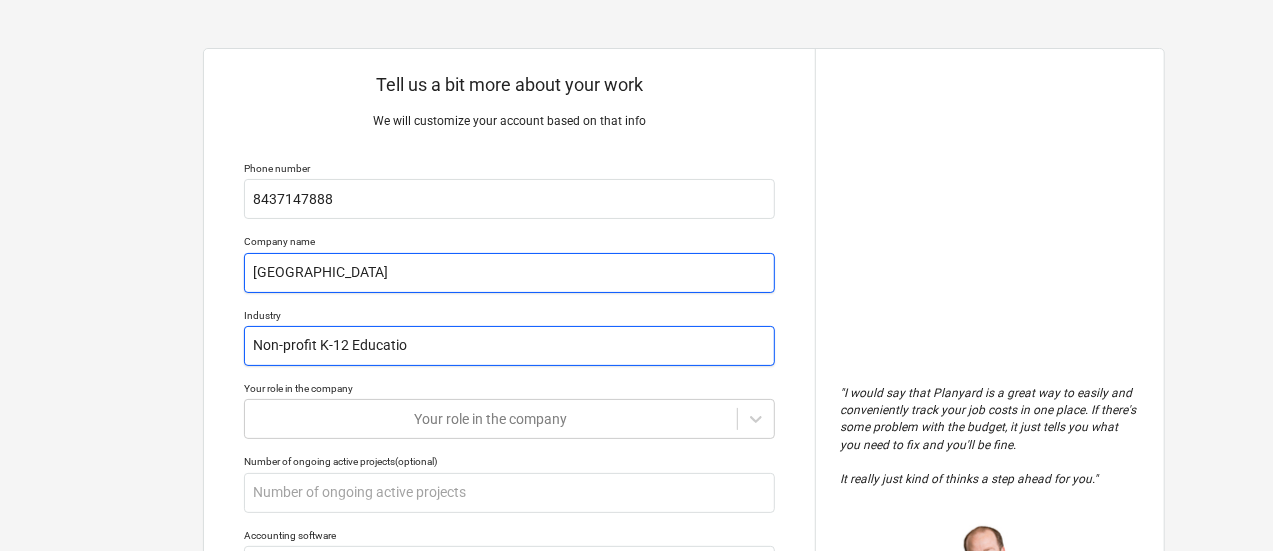 type on "x" 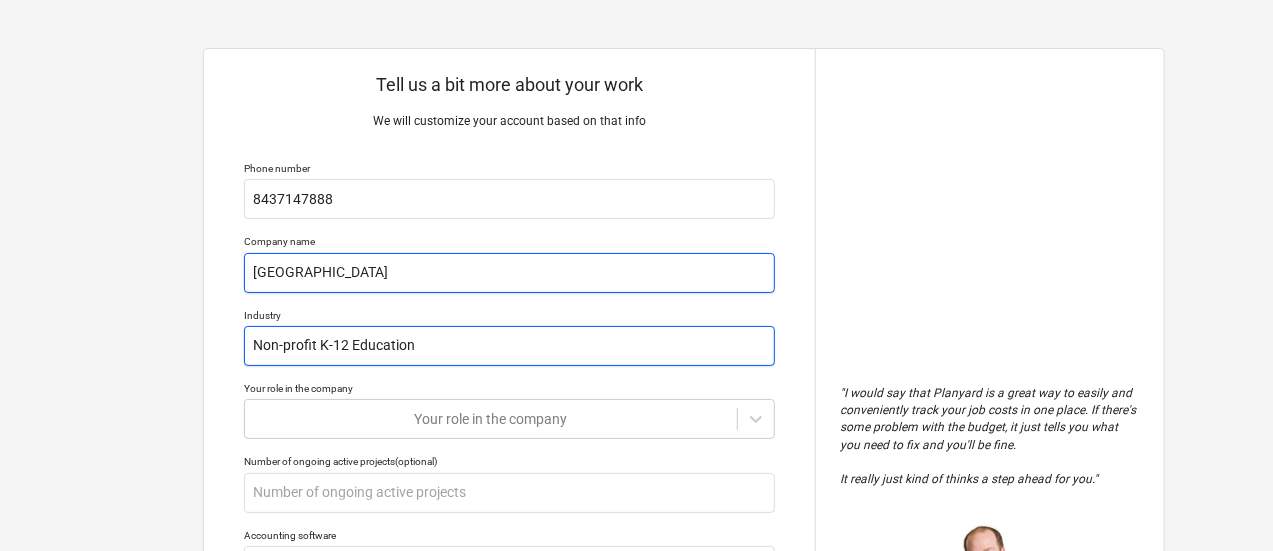 type on "x" 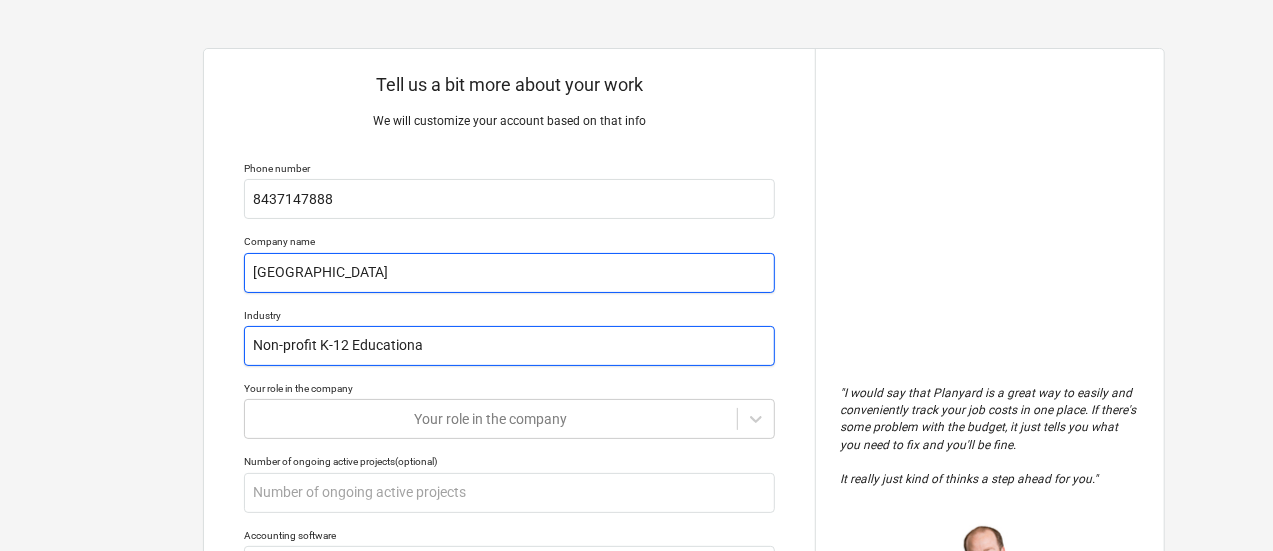 type on "x" 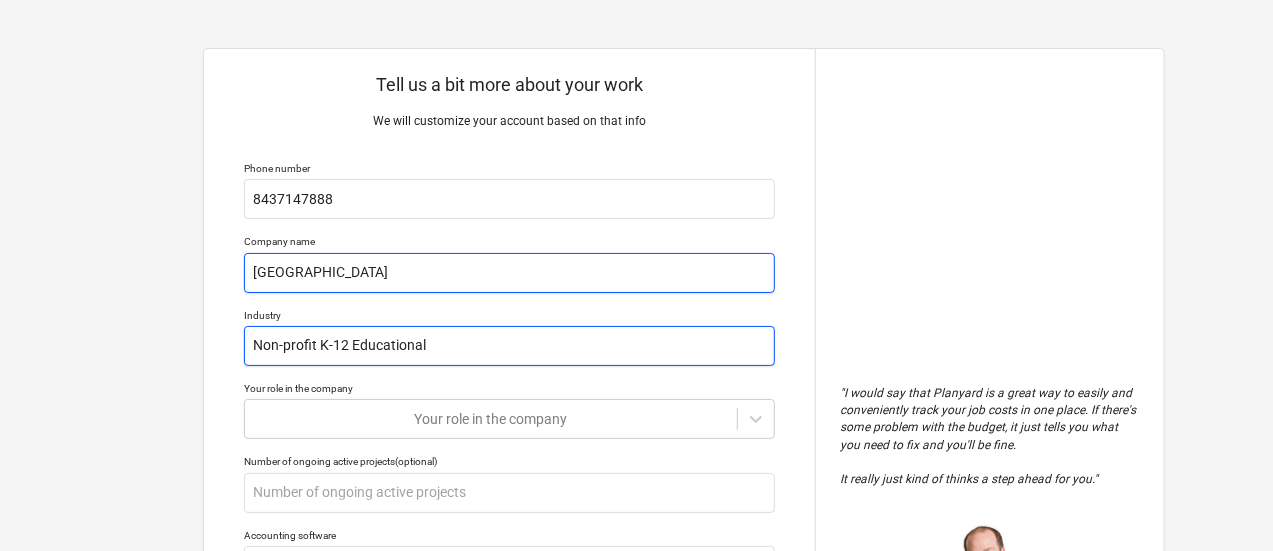 type on "x" 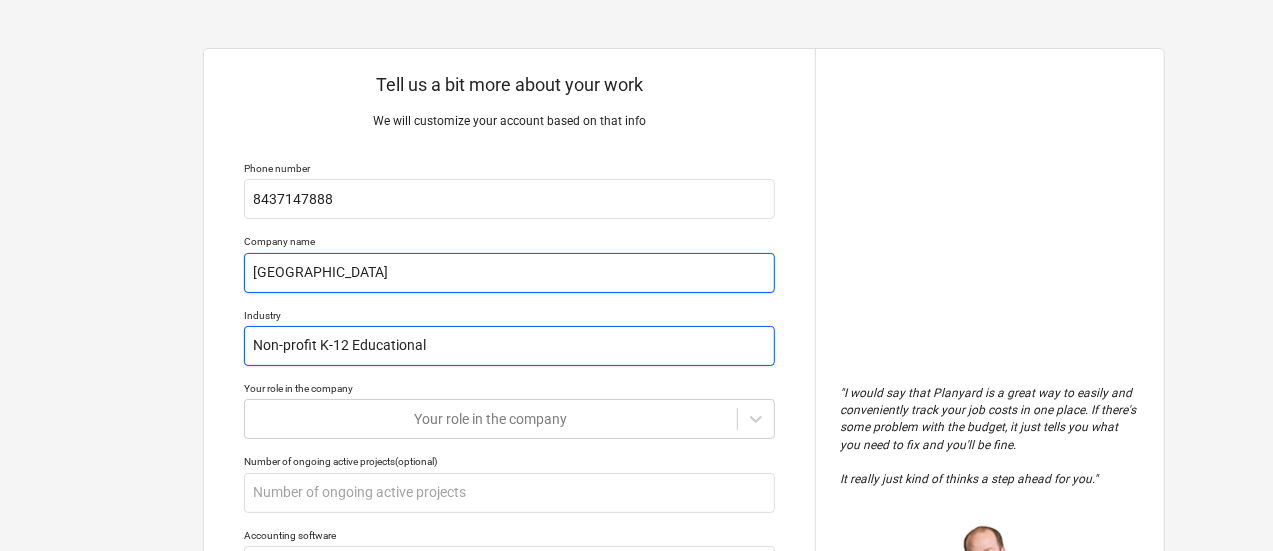type on "x" 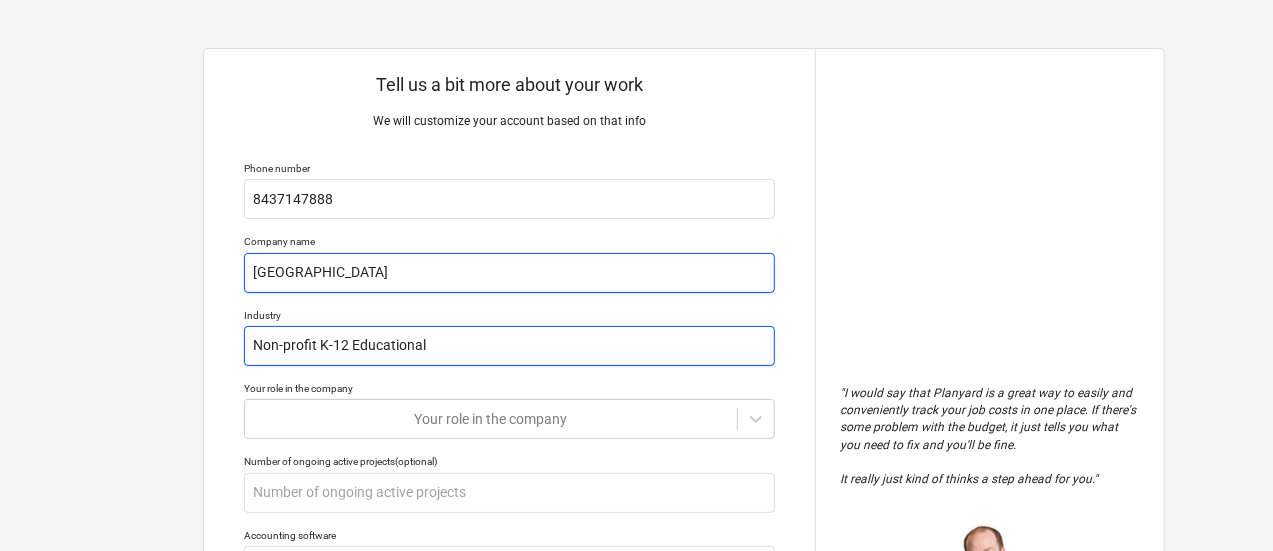 type on "Non-profit K-12 Educational" 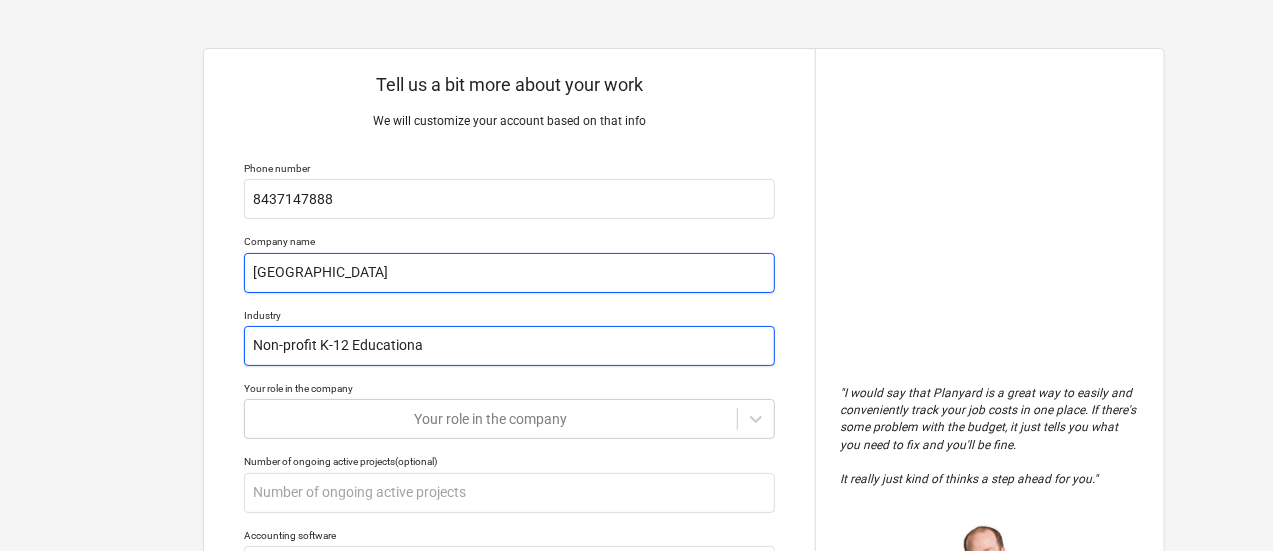 type on "x" 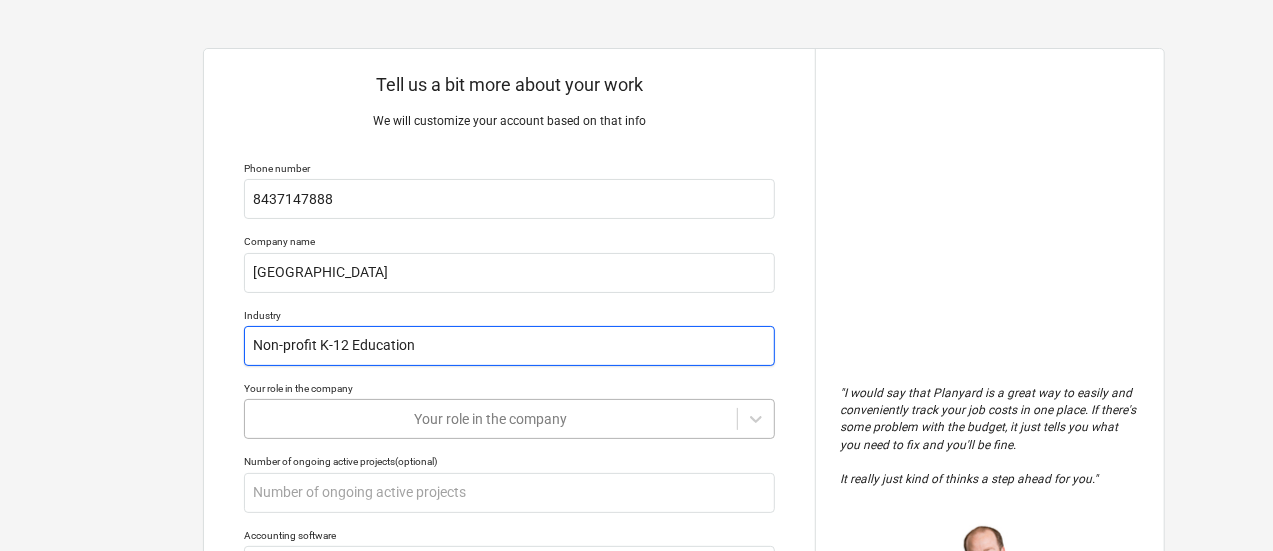 type on "Non-profit K-12 Education" 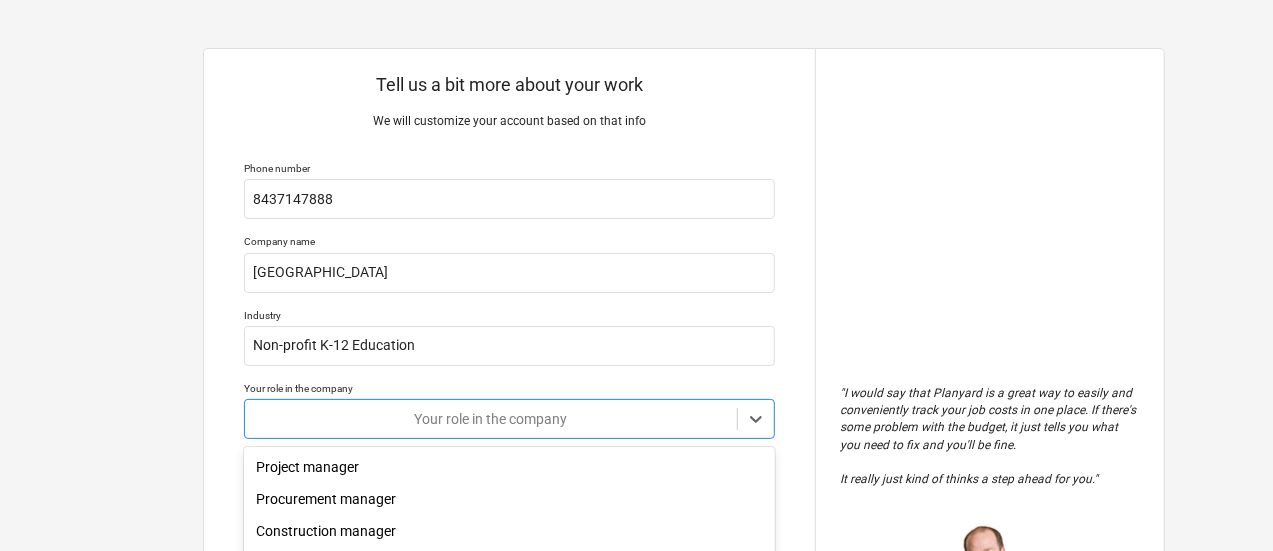 scroll, scrollTop: 204, scrollLeft: 0, axis: vertical 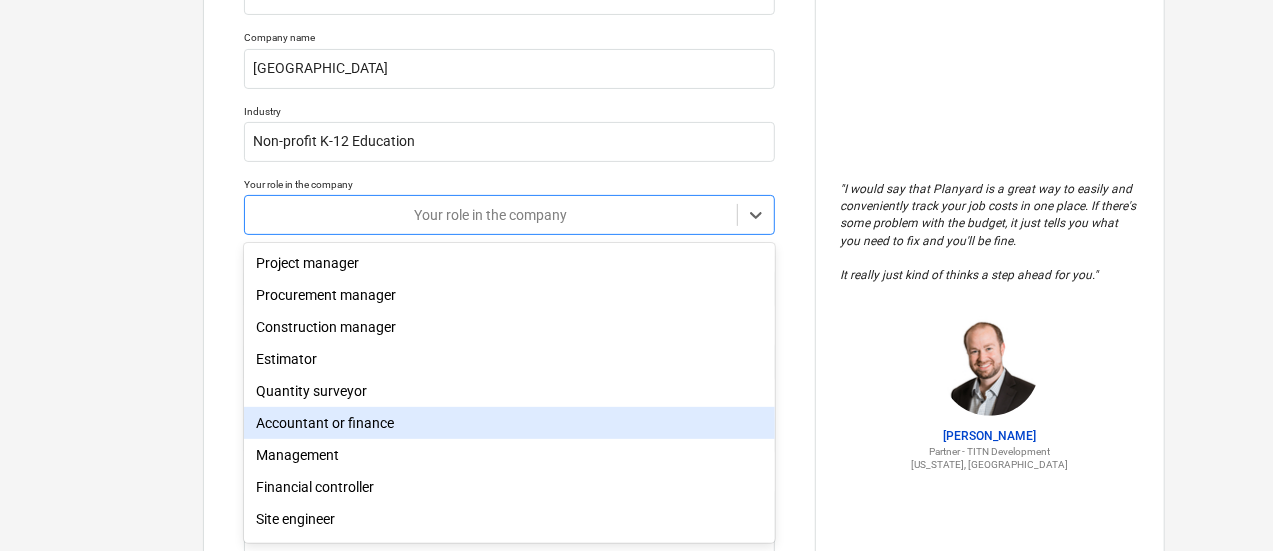 click on "Tell us a bit more about your work We will customize your account based on that info Phone number [PHONE_NUMBER] Company name [GEOGRAPHIC_DATA] Industry Non-profit K-12 Education Your role in the company option Accountant or finance focused, 6 of 11. 11 results available. Use Up and Down to choose options, press Enter to select the currently focused option, press Escape to exit the menu, press Tab to select the option and exit the menu. Your role in the company Number of ongoing active projects  (optional) Accounting software Number of Project Managers and Quantity Surveyors Short project description (1-2 sentences) Why do you need a new tool? Submit " I would say that Planyard is a great way to easily and conveniently track your job costs in one place. If there's some problem with the budget, it just tells you what you need to fix and you'll be fine.
It really just kind of thinks a step ahead for you. " [PERSON_NAME] Partner - TITN Development [US_STATE], [GEOGRAPHIC_DATA]
x Project manager Other" at bounding box center (636, 81) 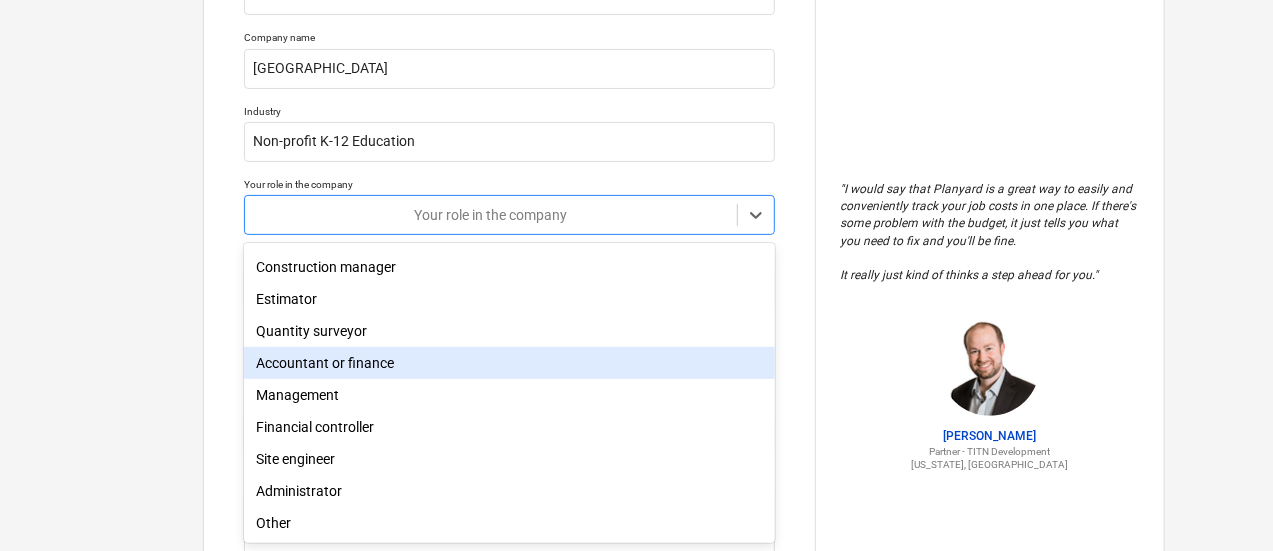 scroll, scrollTop: 67, scrollLeft: 0, axis: vertical 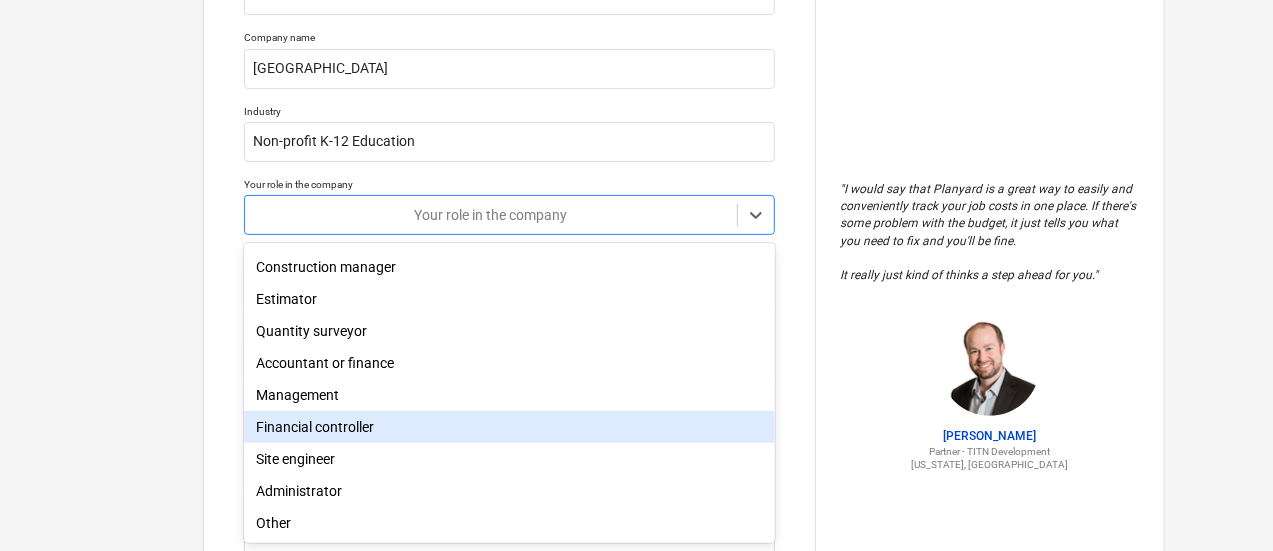 click on "Financial controller" at bounding box center (509, 427) 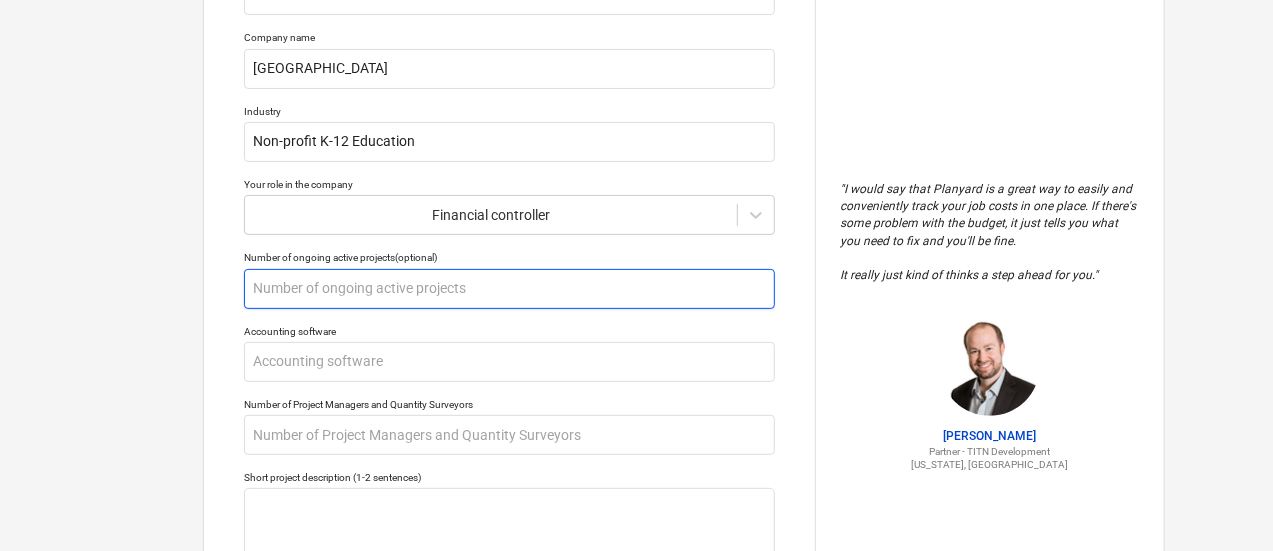 click at bounding box center (509, 289) 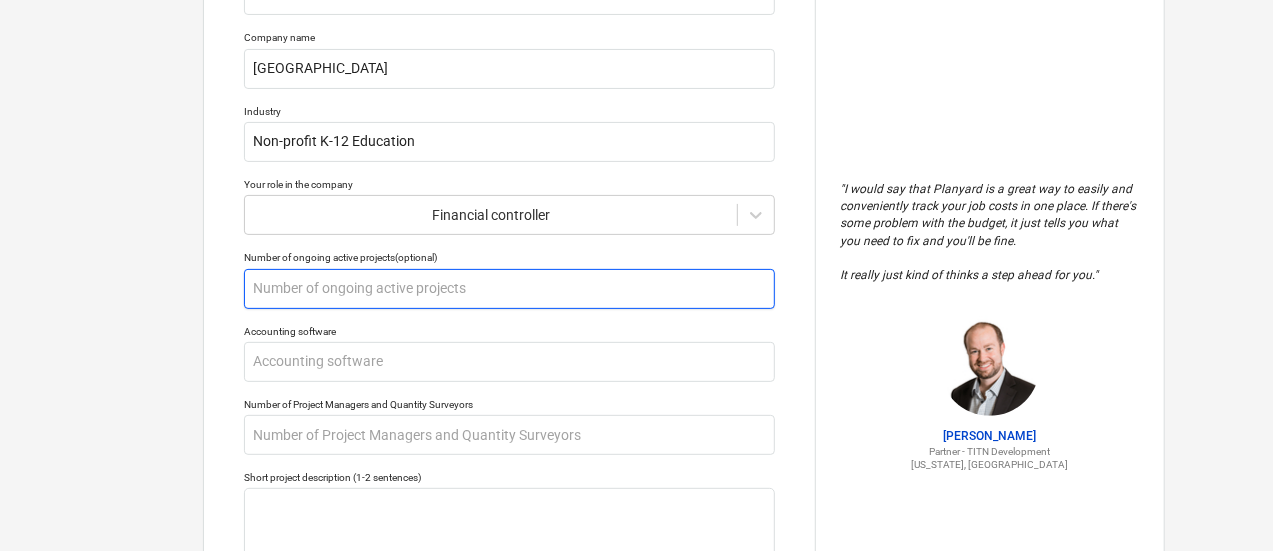 type on "x" 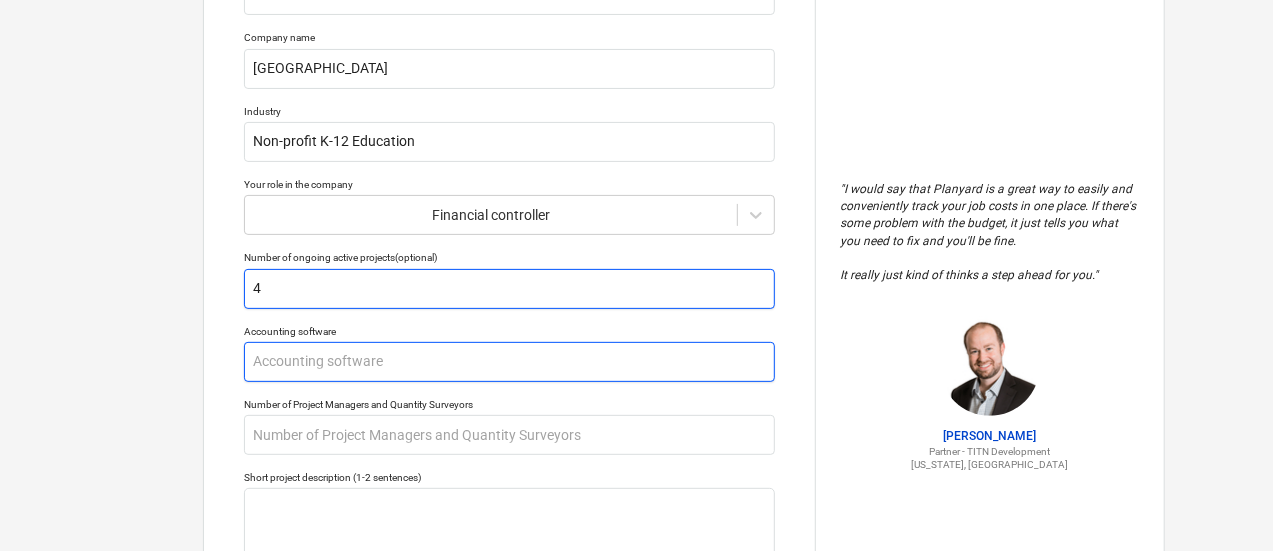 type on "4" 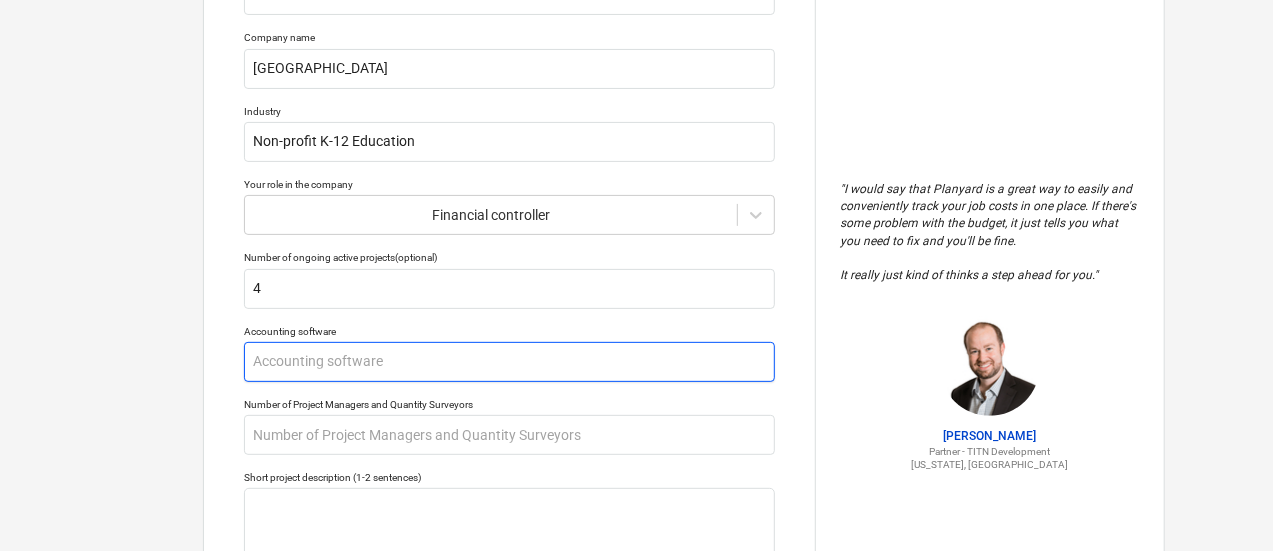 click at bounding box center [509, 362] 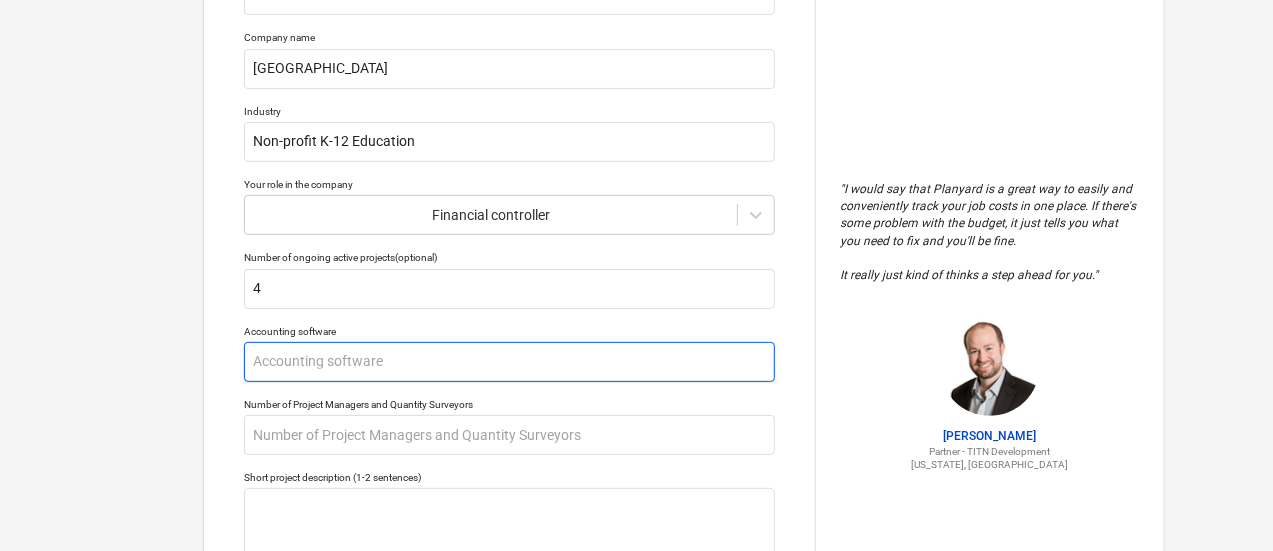 type on "x" 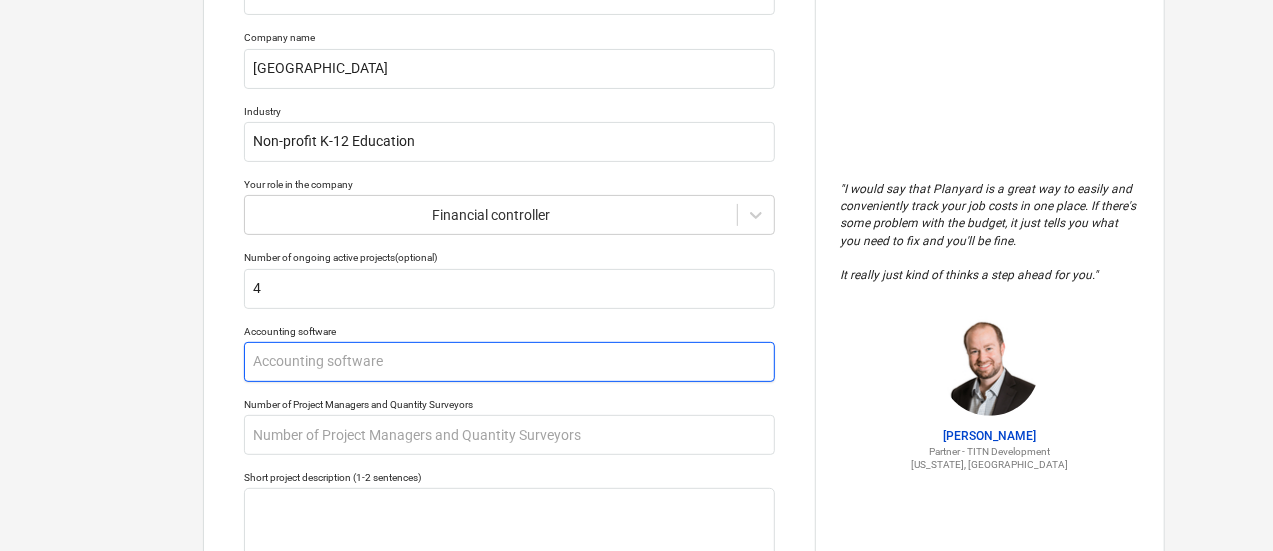 type on "Q" 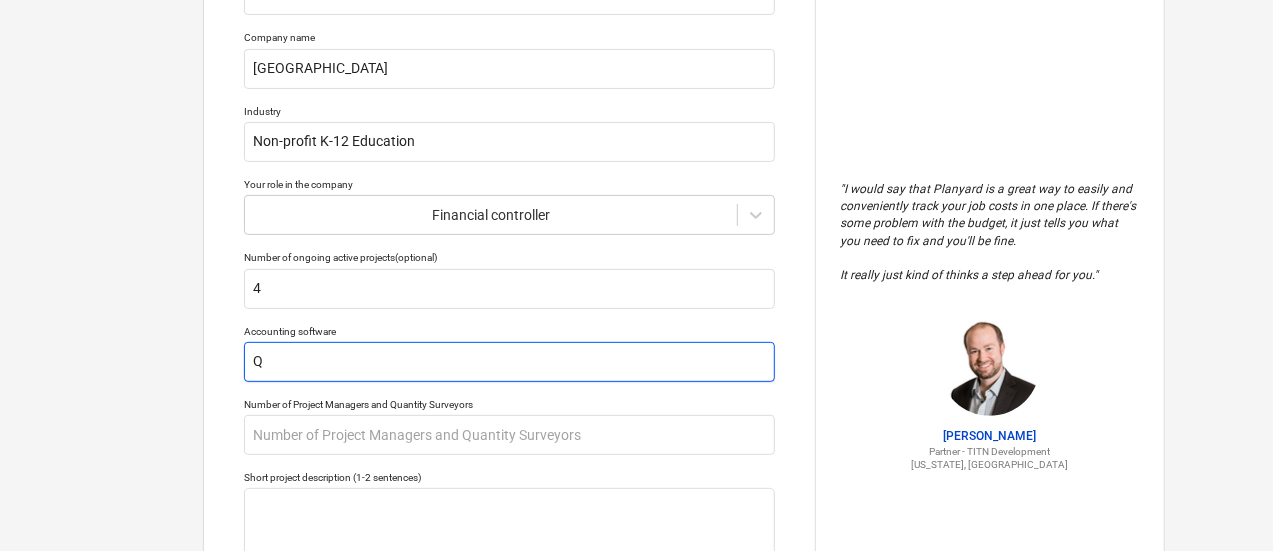 type on "x" 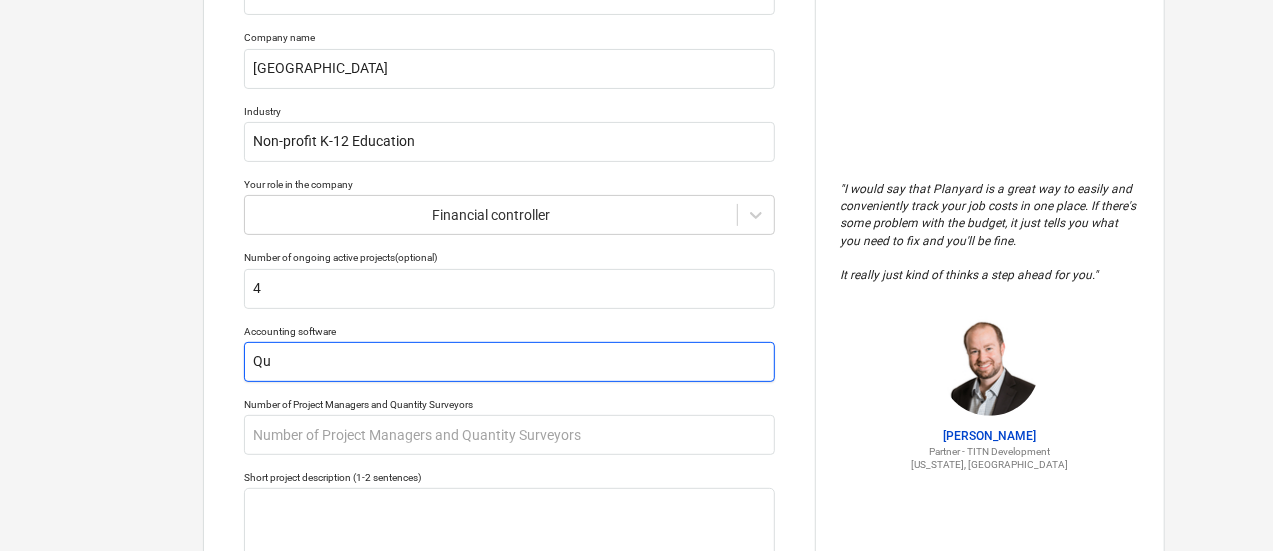type on "x" 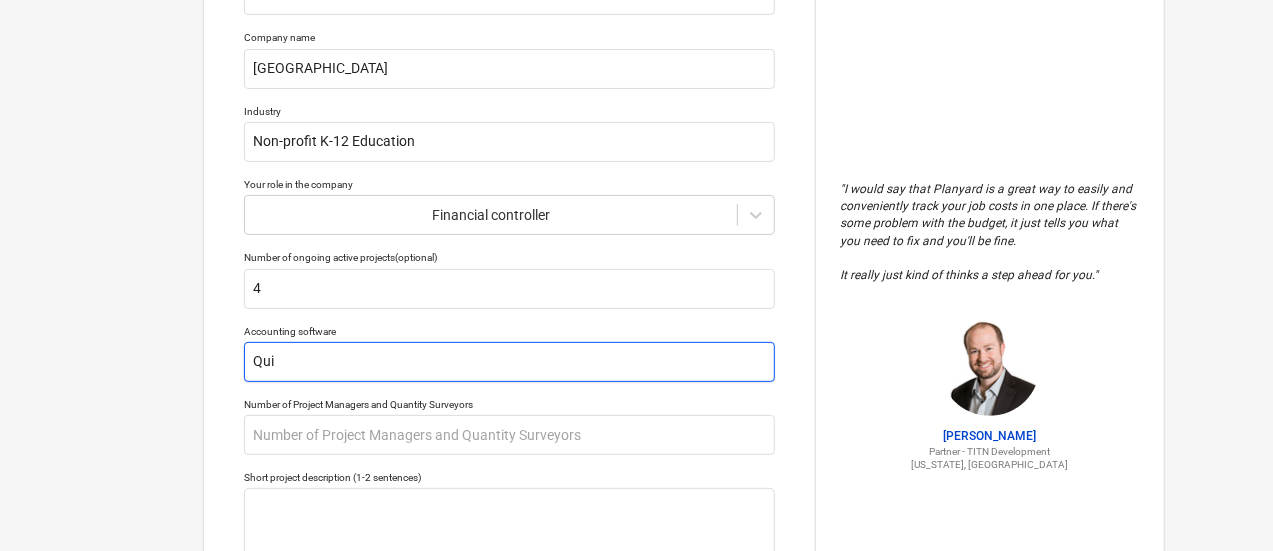 type on "x" 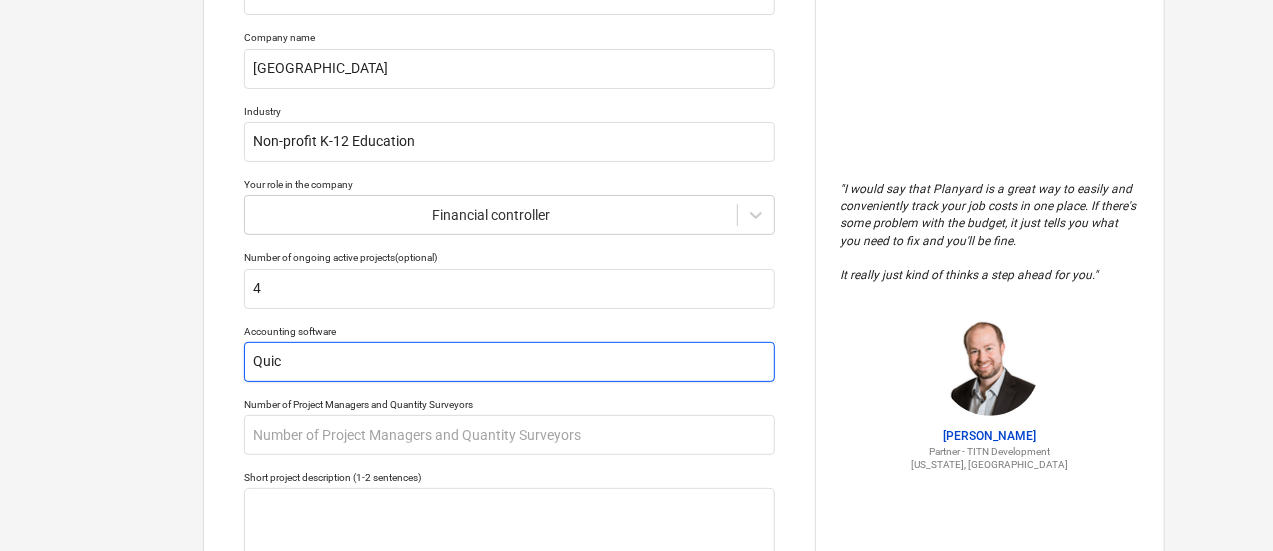 type on "x" 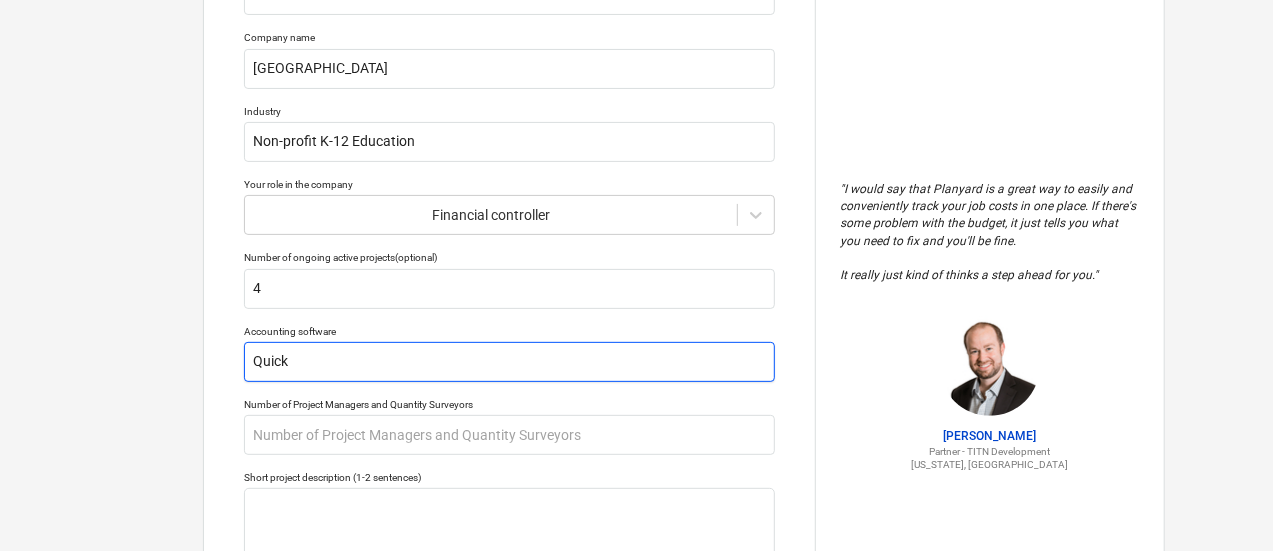 type on "x" 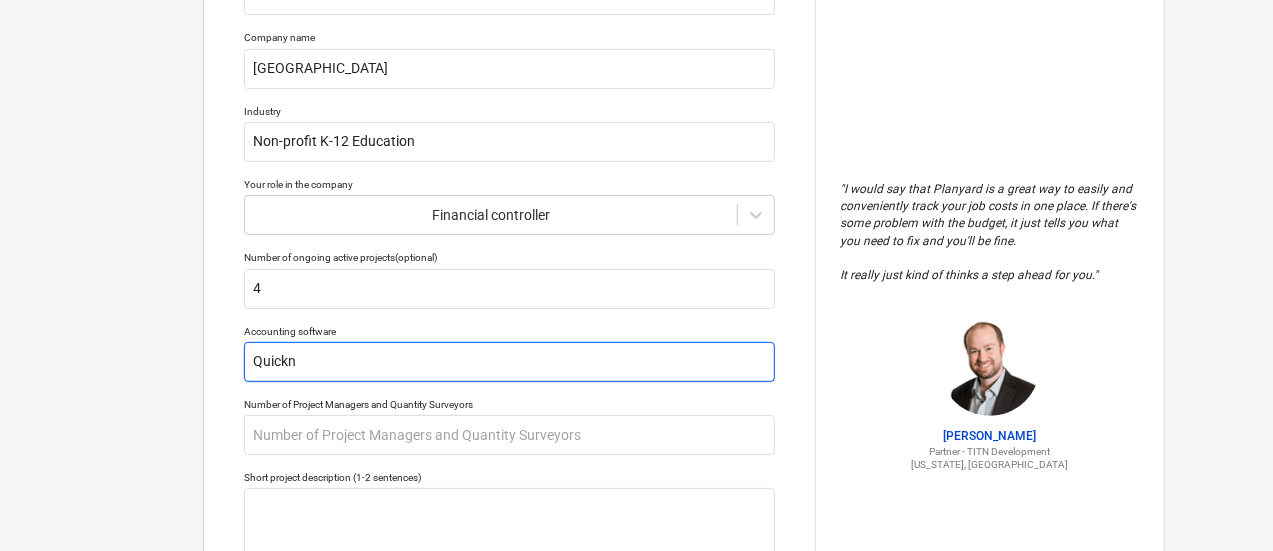 type on "x" 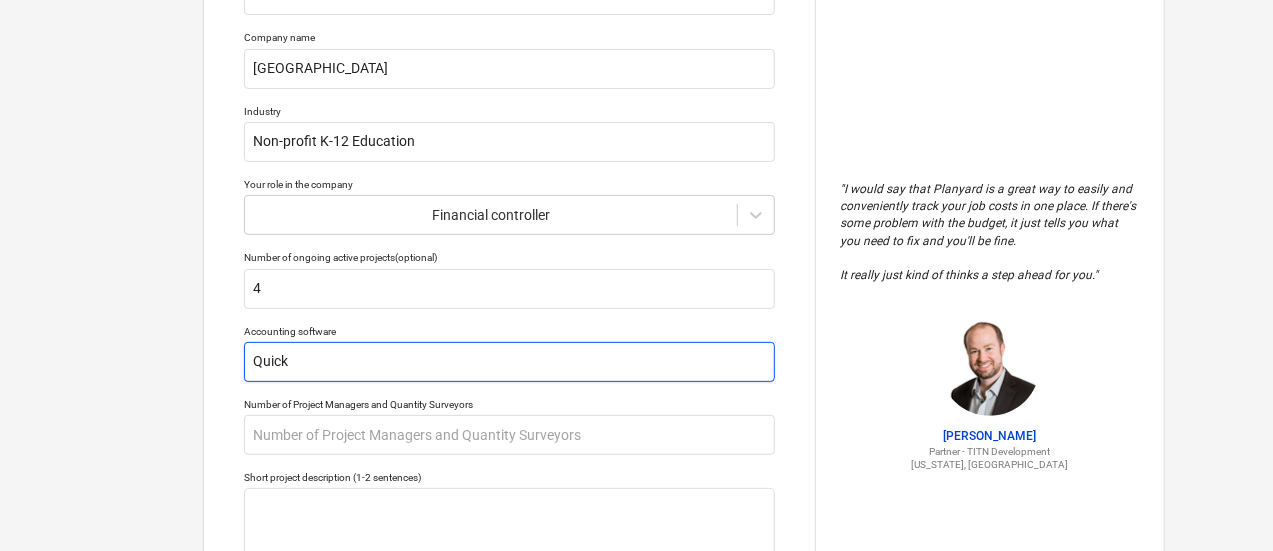 type on "x" 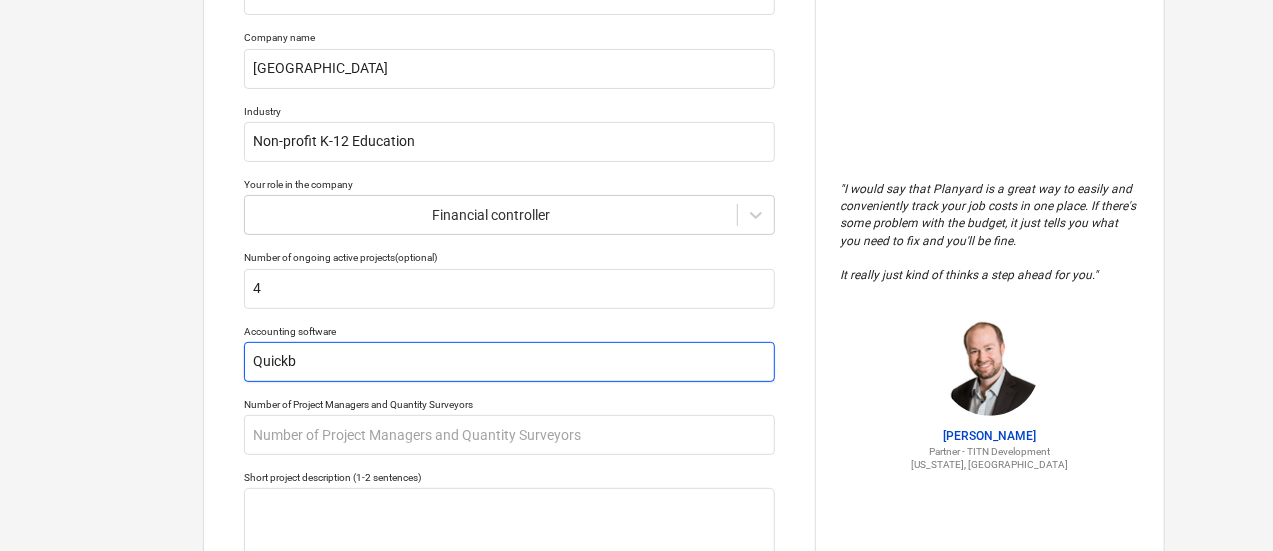 type on "x" 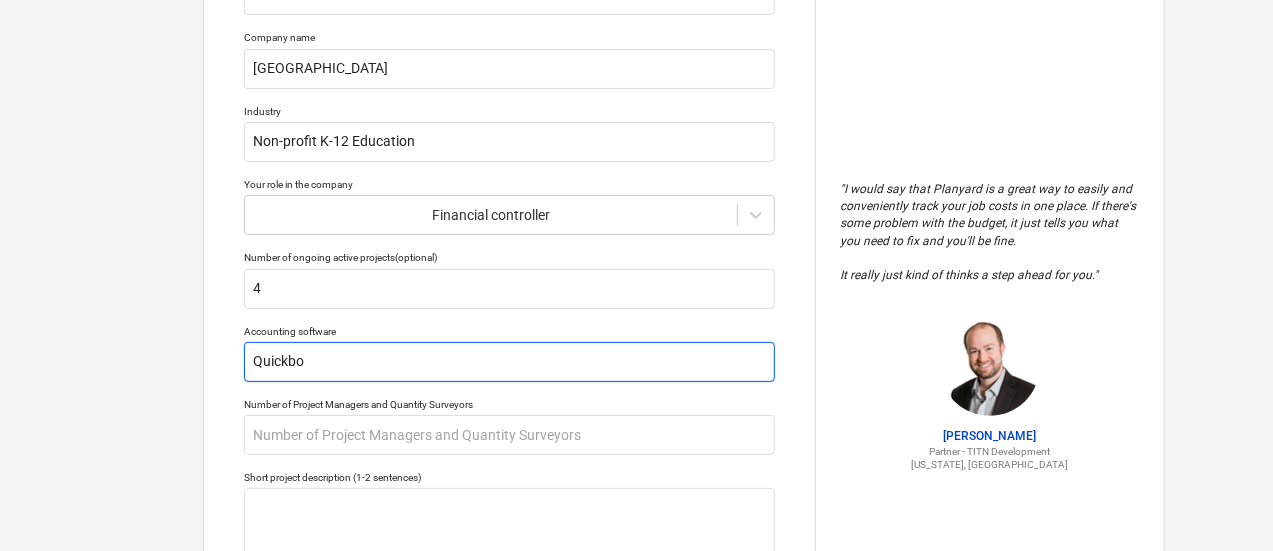 type on "x" 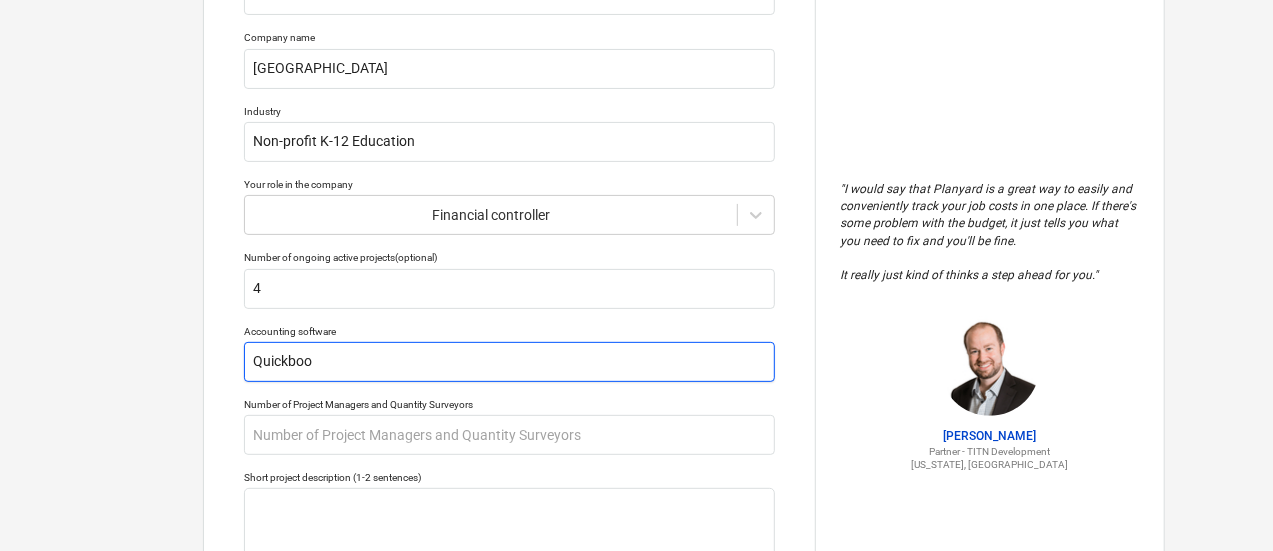 type on "x" 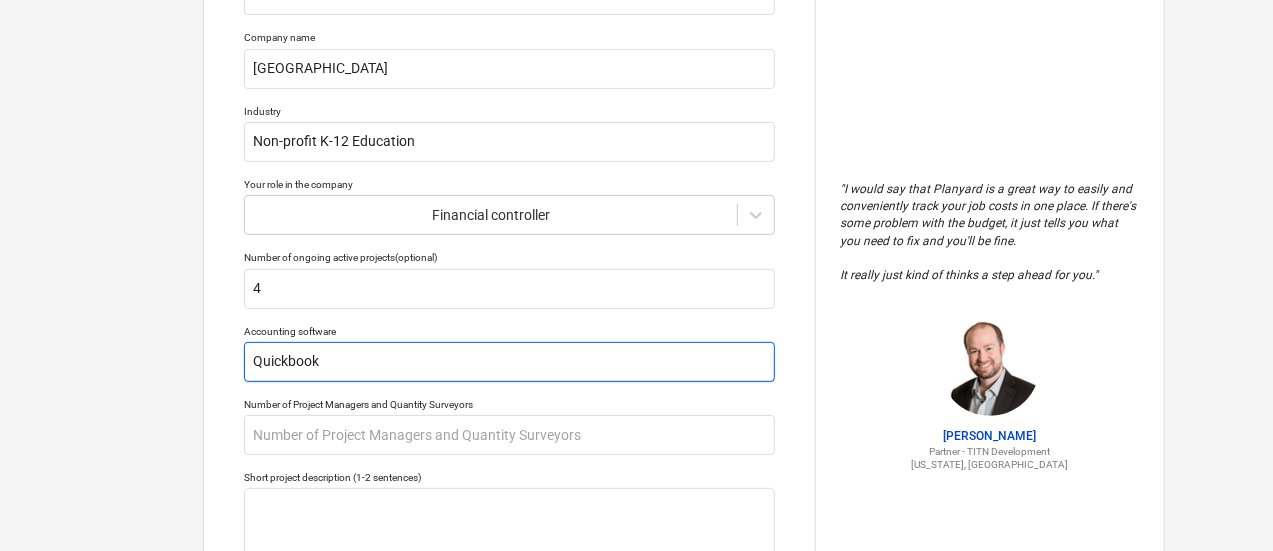 type on "x" 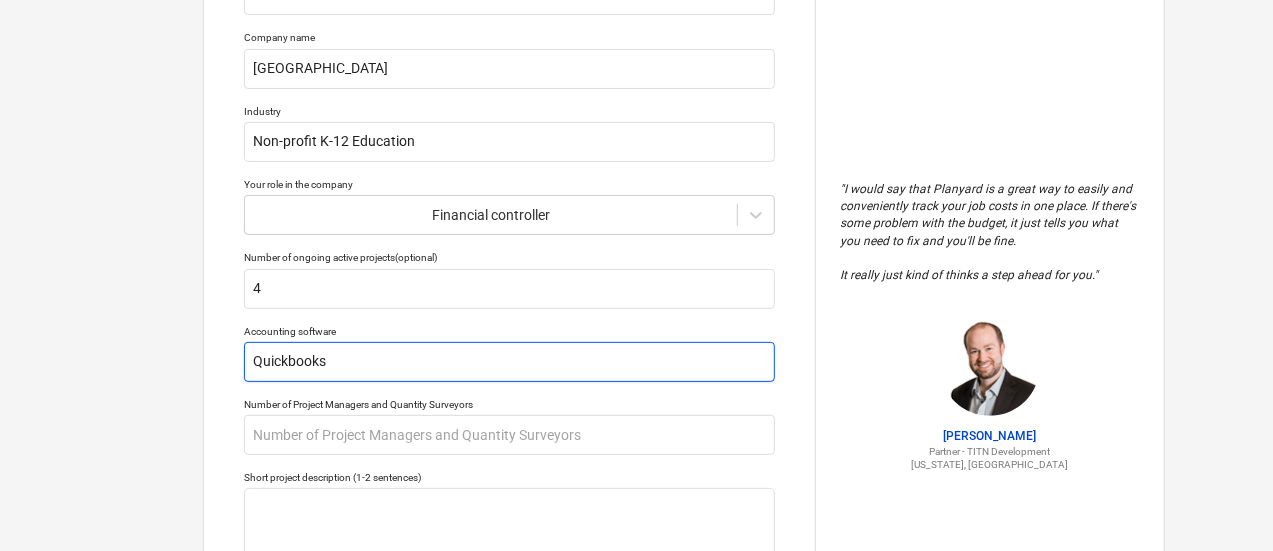 type on "x" 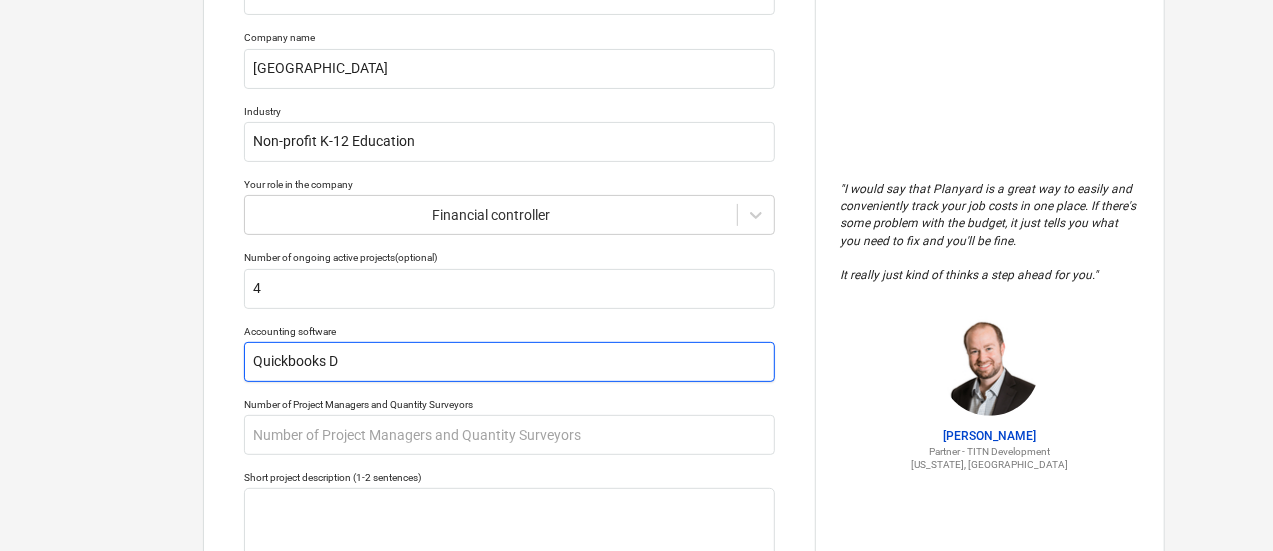 type on "x" 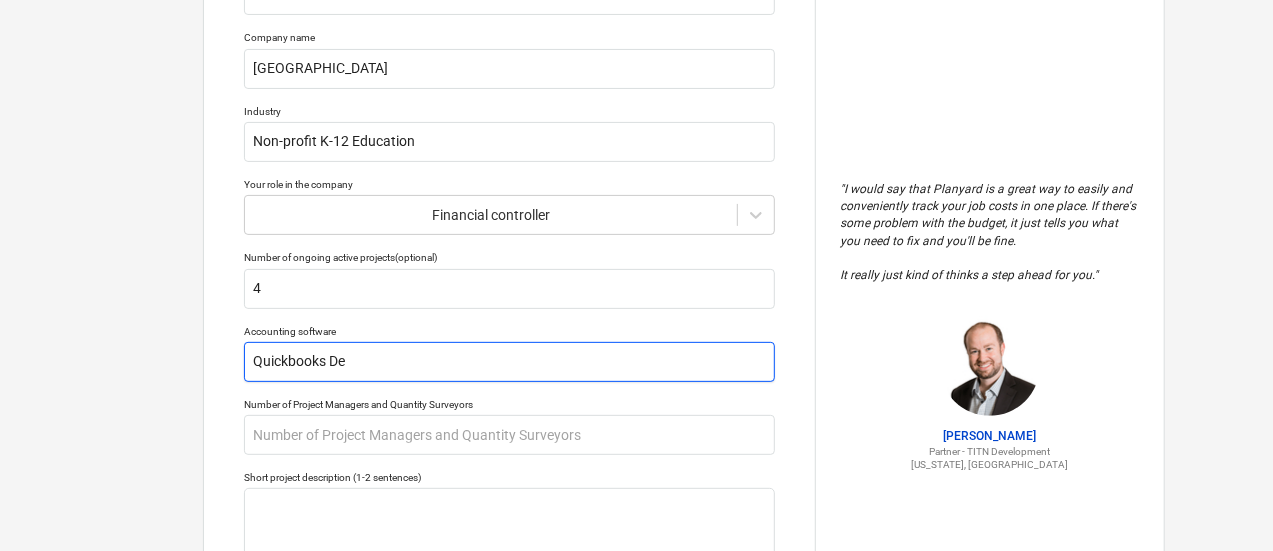 type on "x" 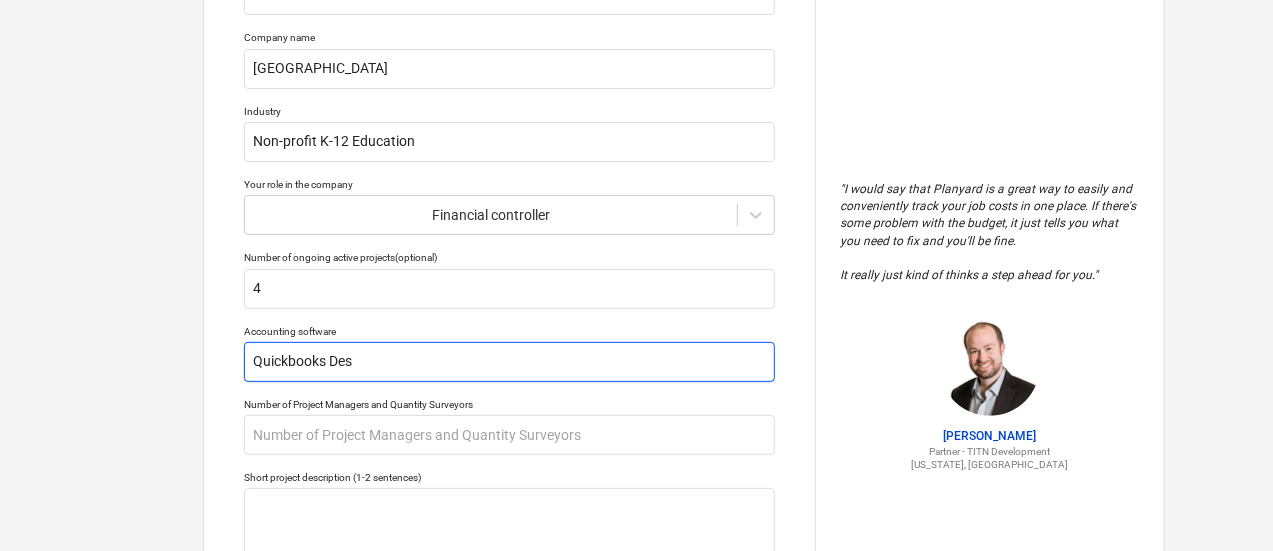 type on "x" 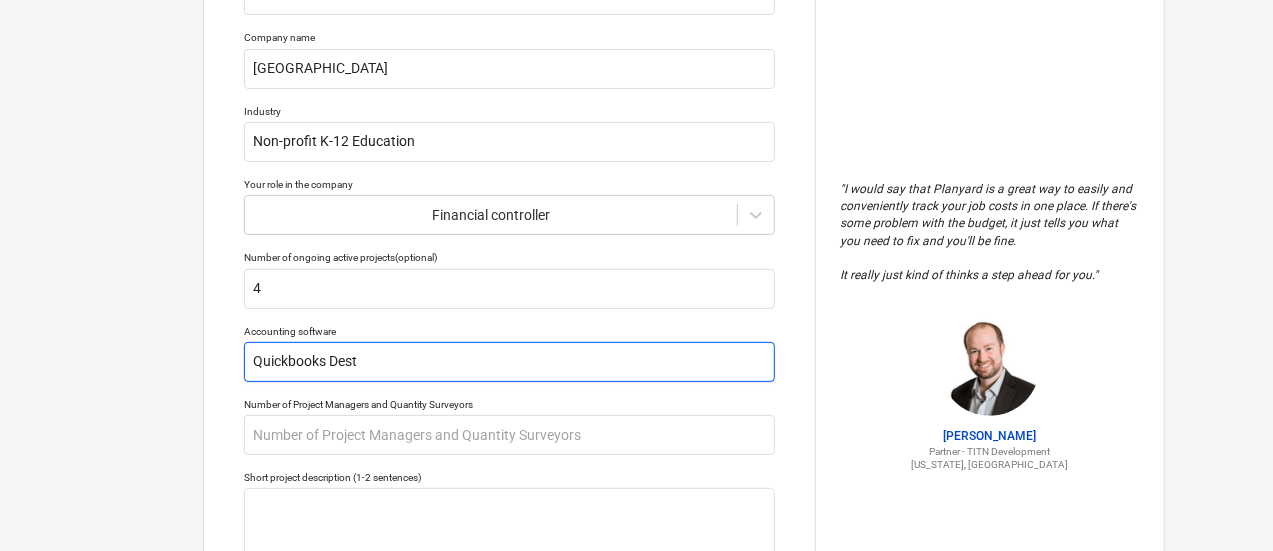 type on "x" 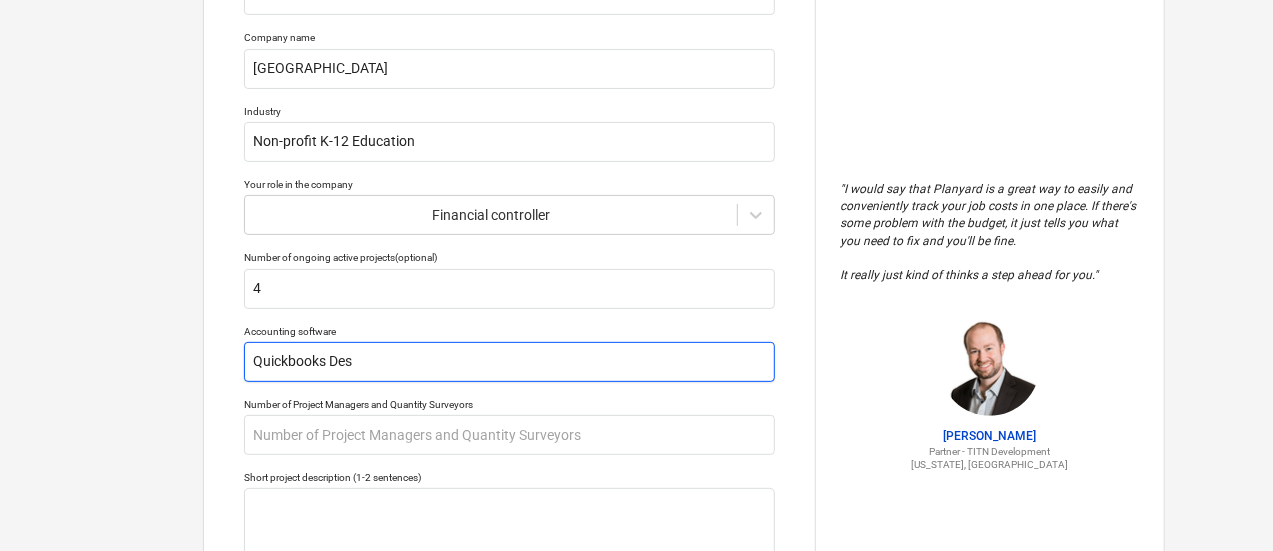 type on "x" 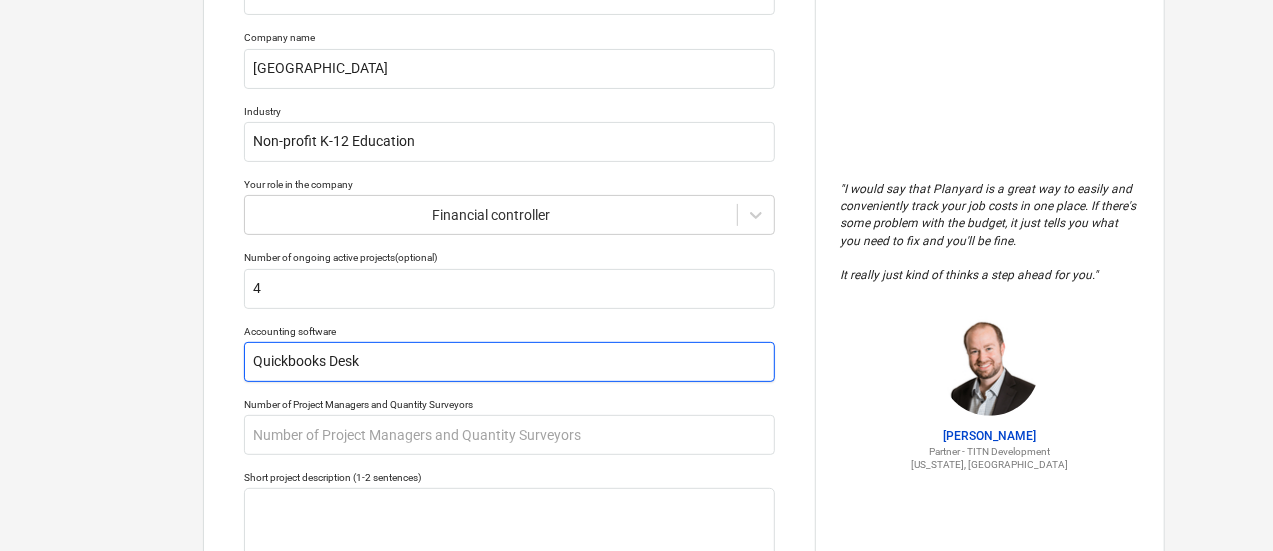 type on "x" 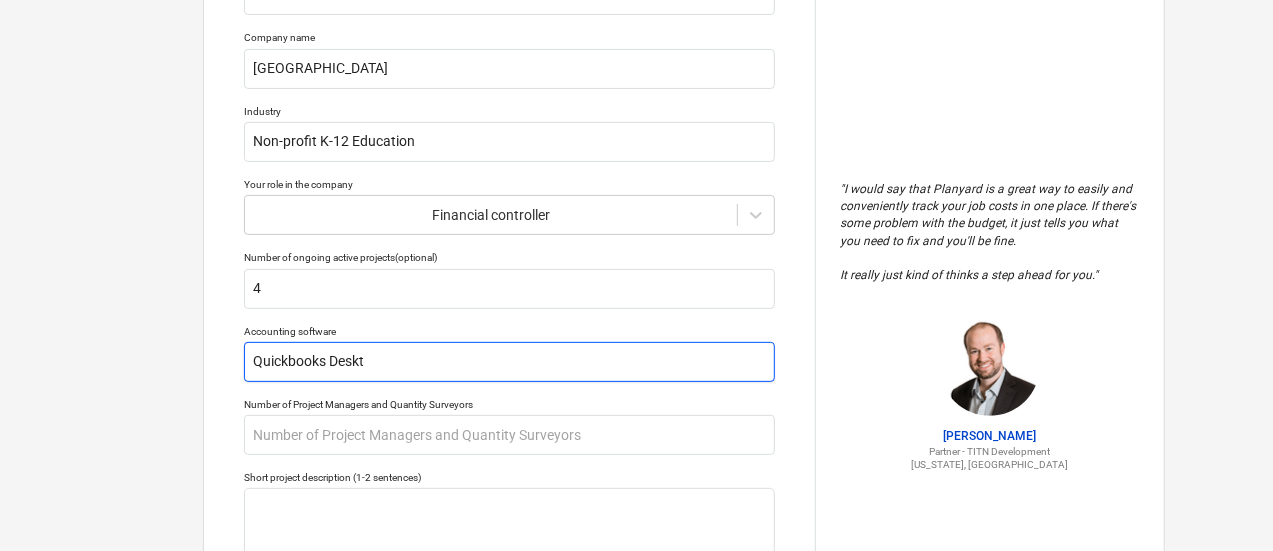 type on "x" 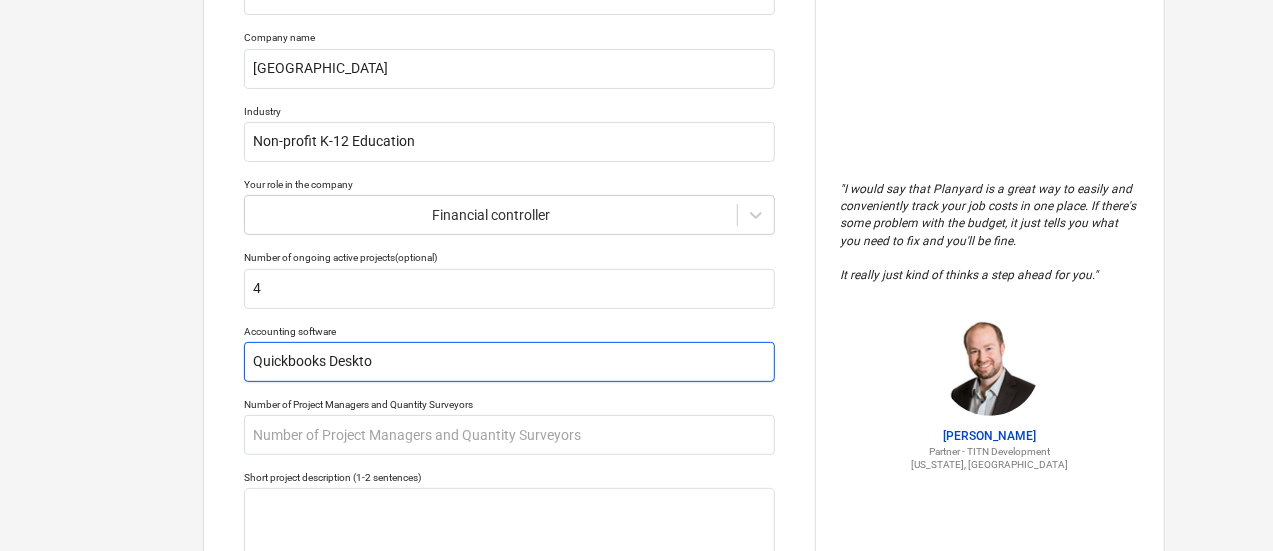 type on "x" 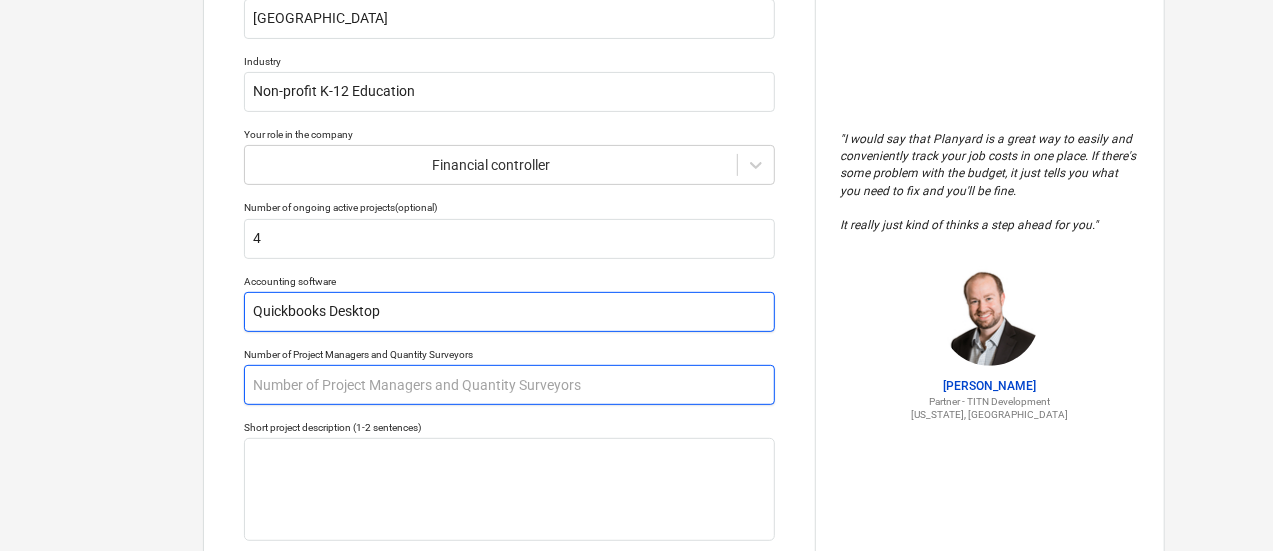 scroll, scrollTop: 255, scrollLeft: 0, axis: vertical 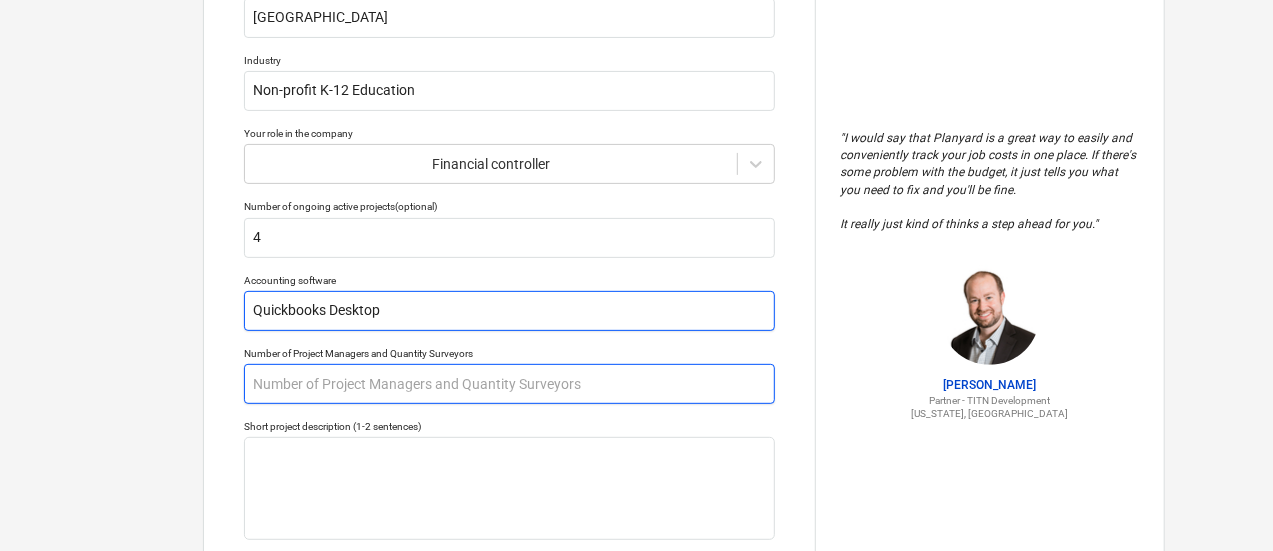 type on "Quickbooks Desktop" 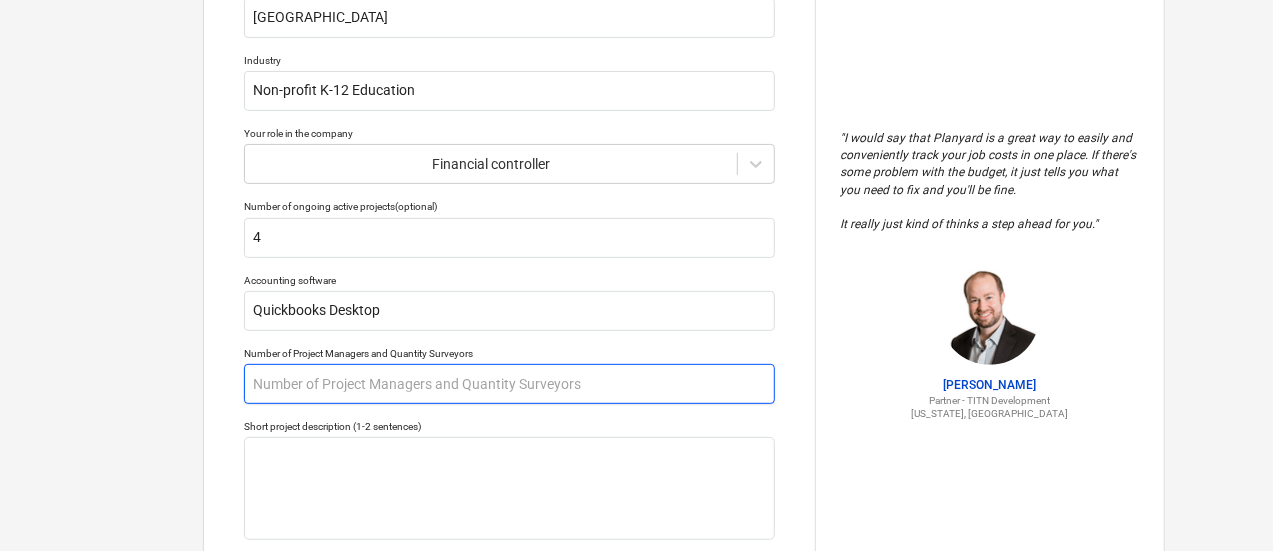 click at bounding box center [509, 384] 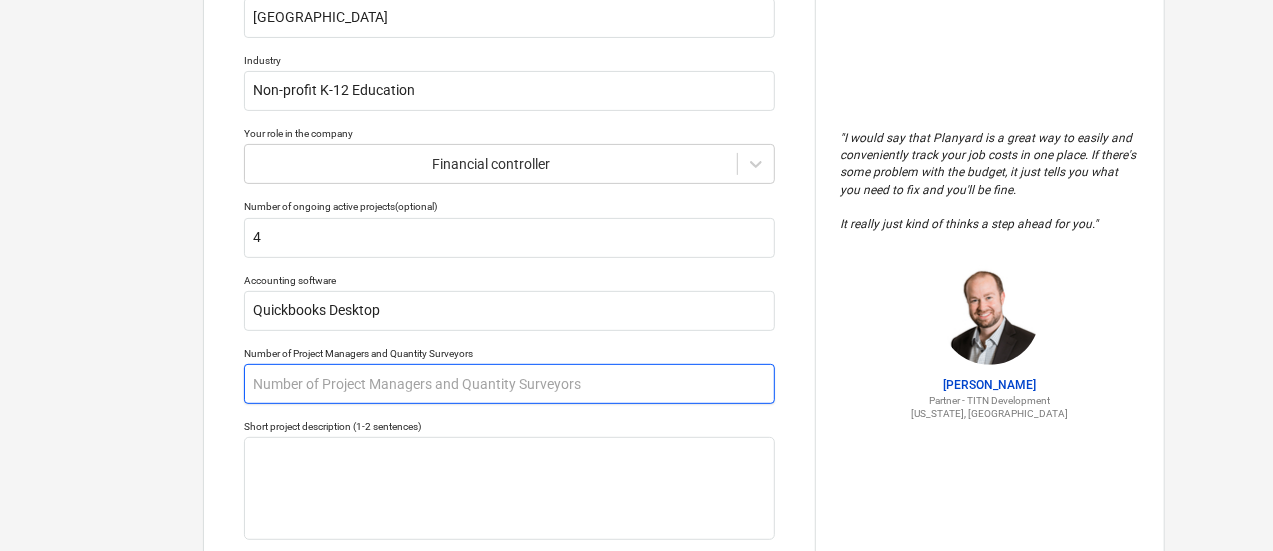 type on "x" 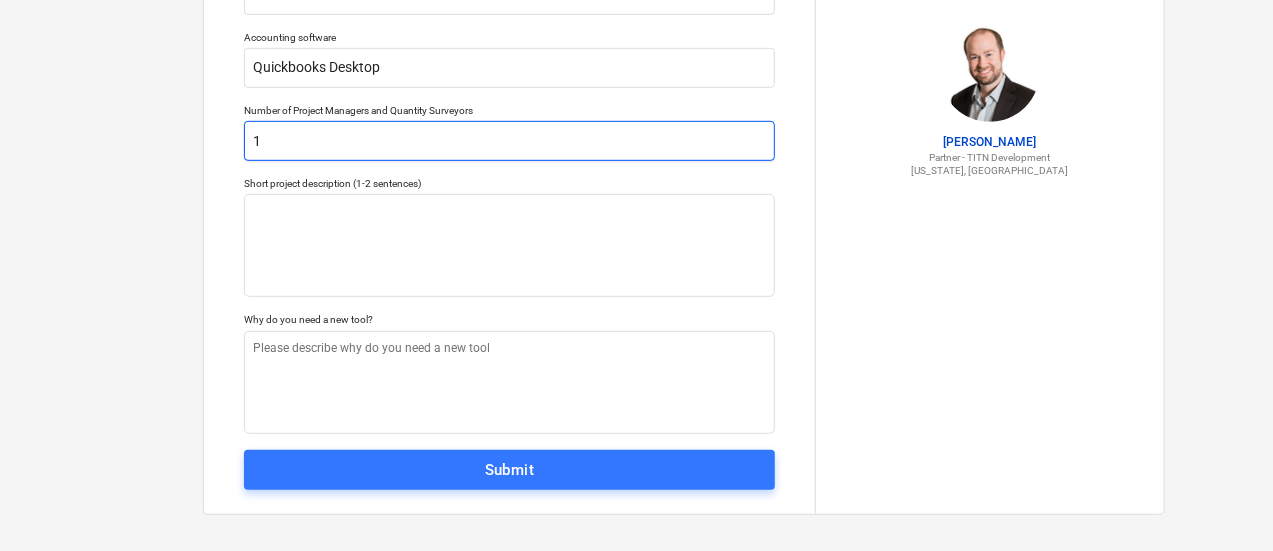 scroll, scrollTop: 507, scrollLeft: 0, axis: vertical 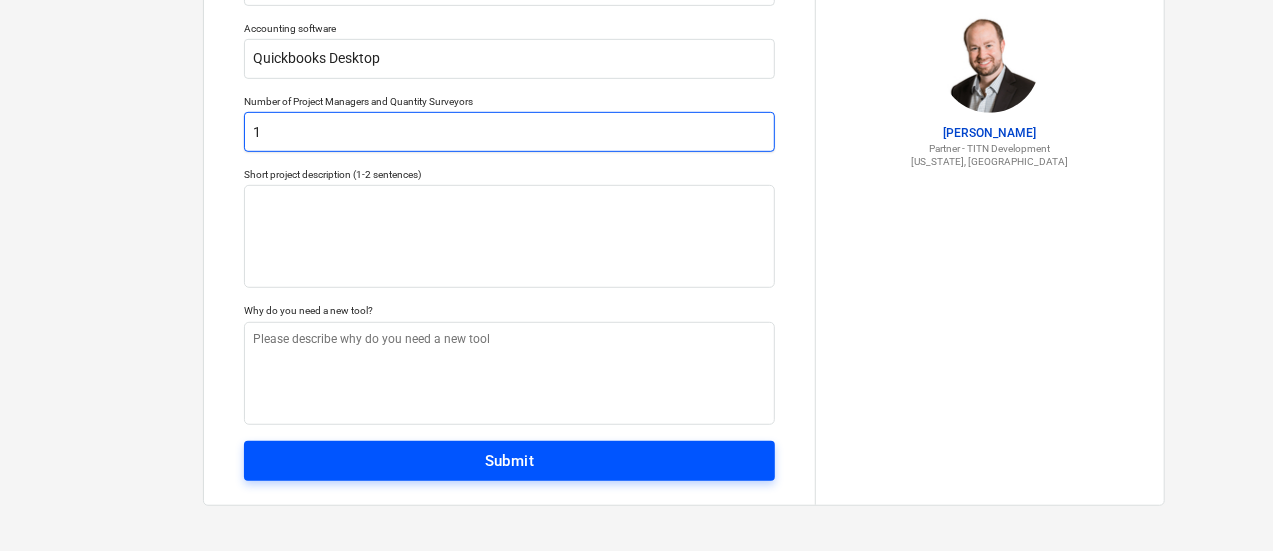 type on "1" 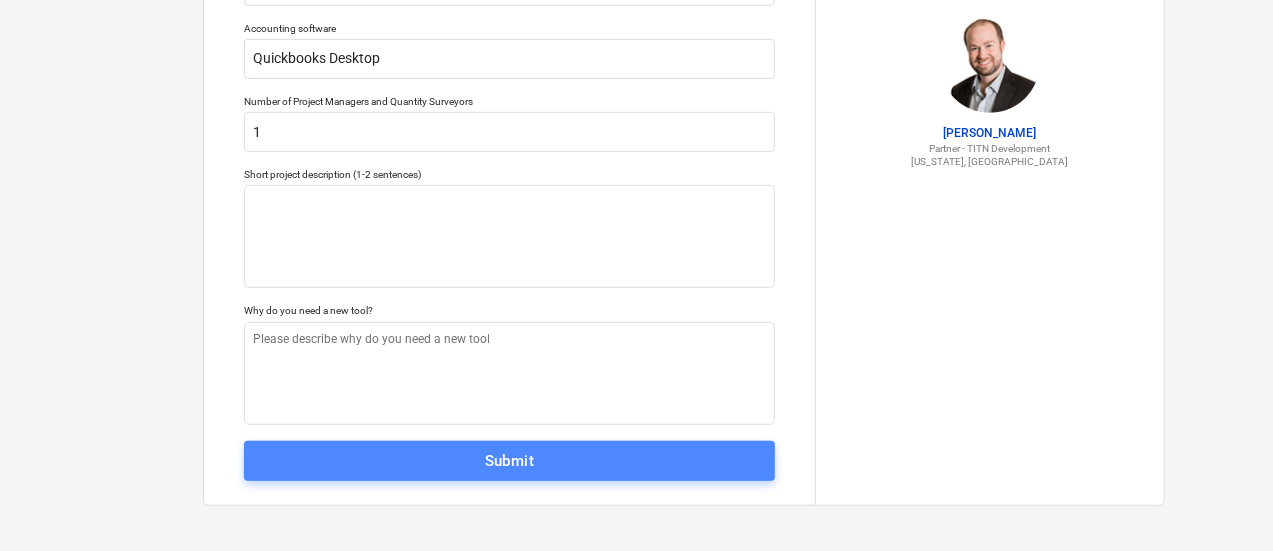 click on "Submit" at bounding box center (510, 461) 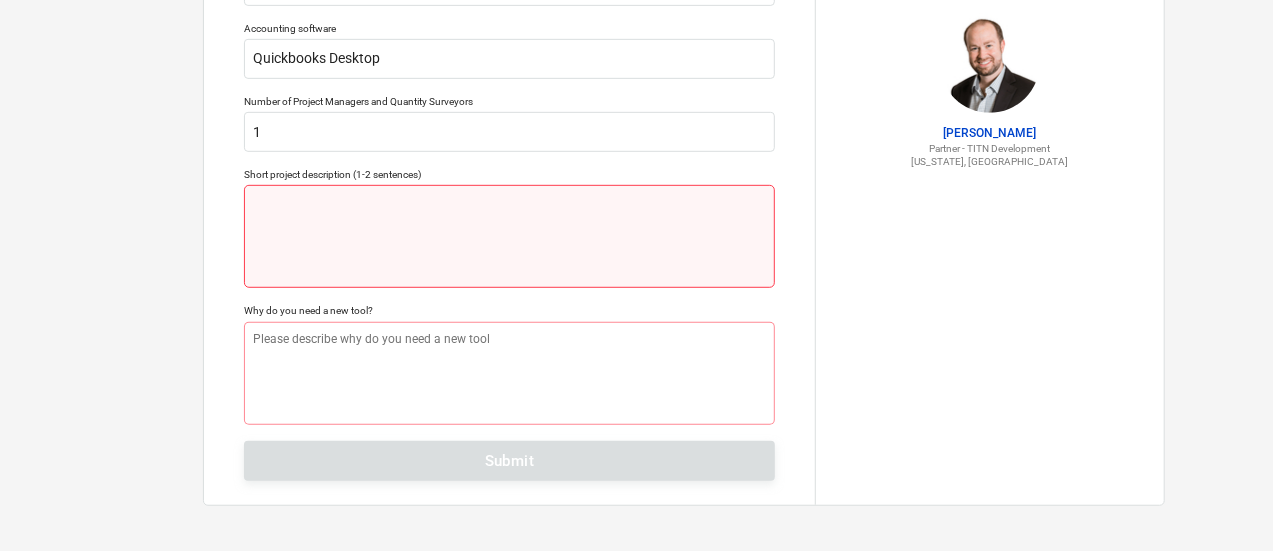 click at bounding box center (509, 236) 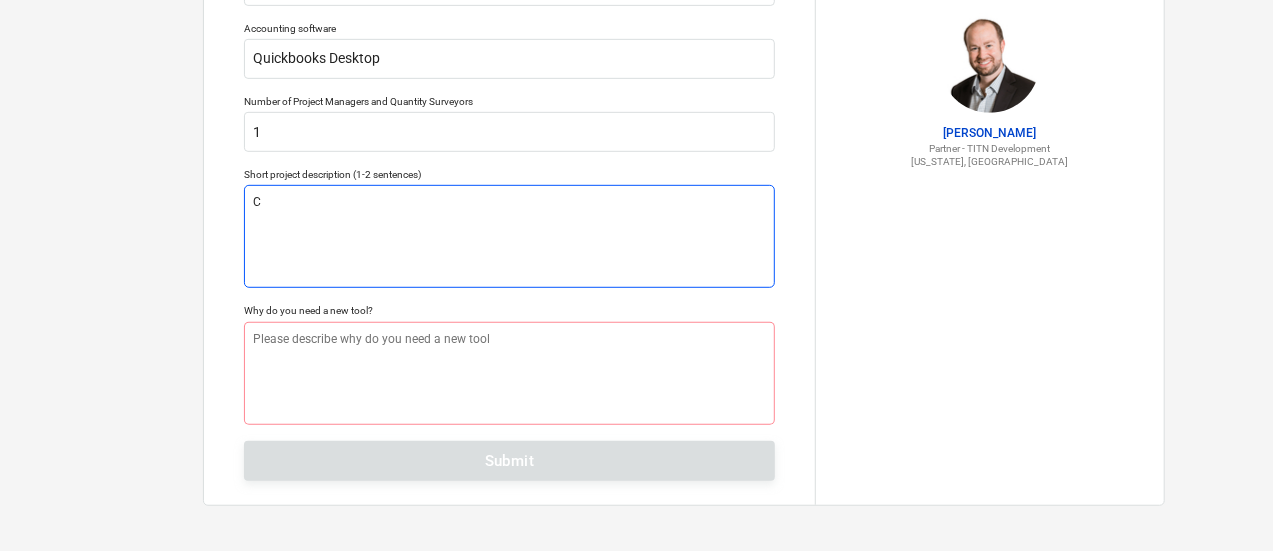 type on "Co" 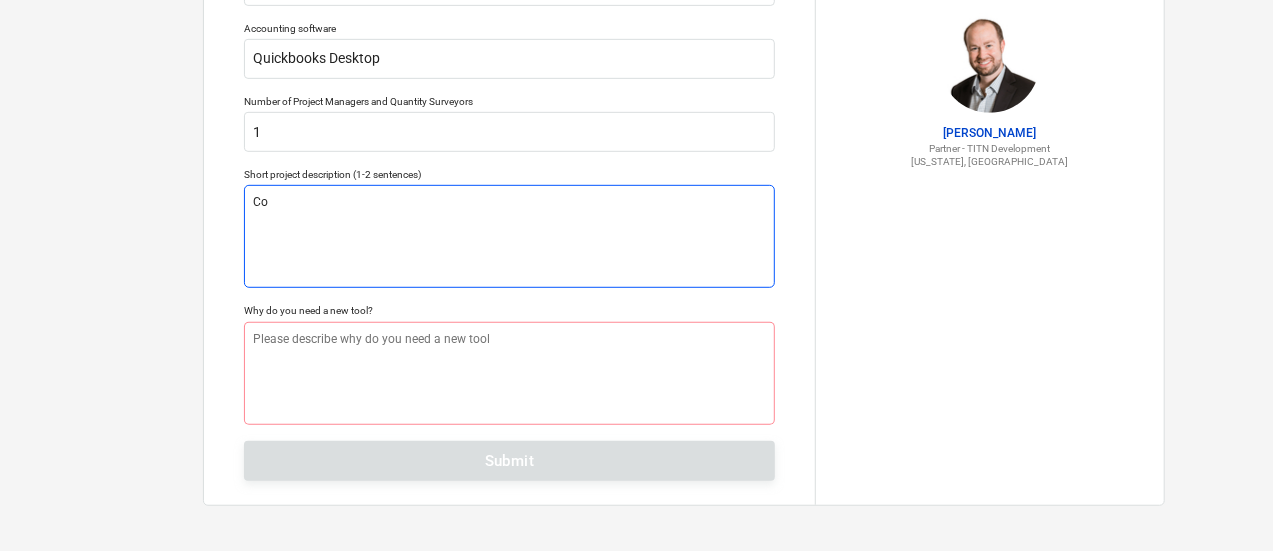 type on "x" 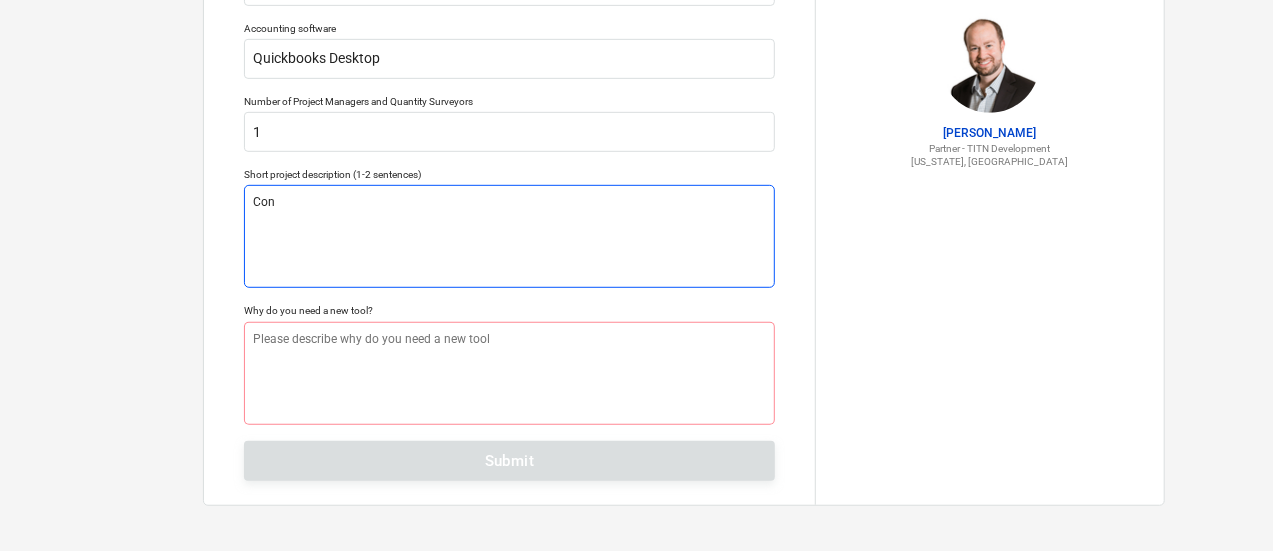 type on "Cons" 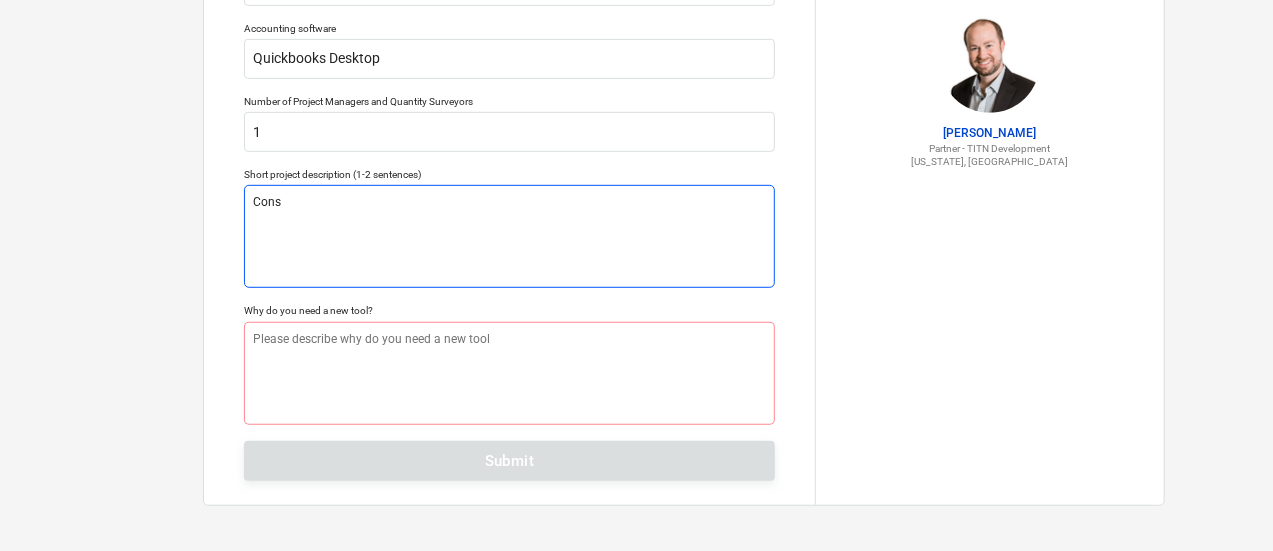 type on "x" 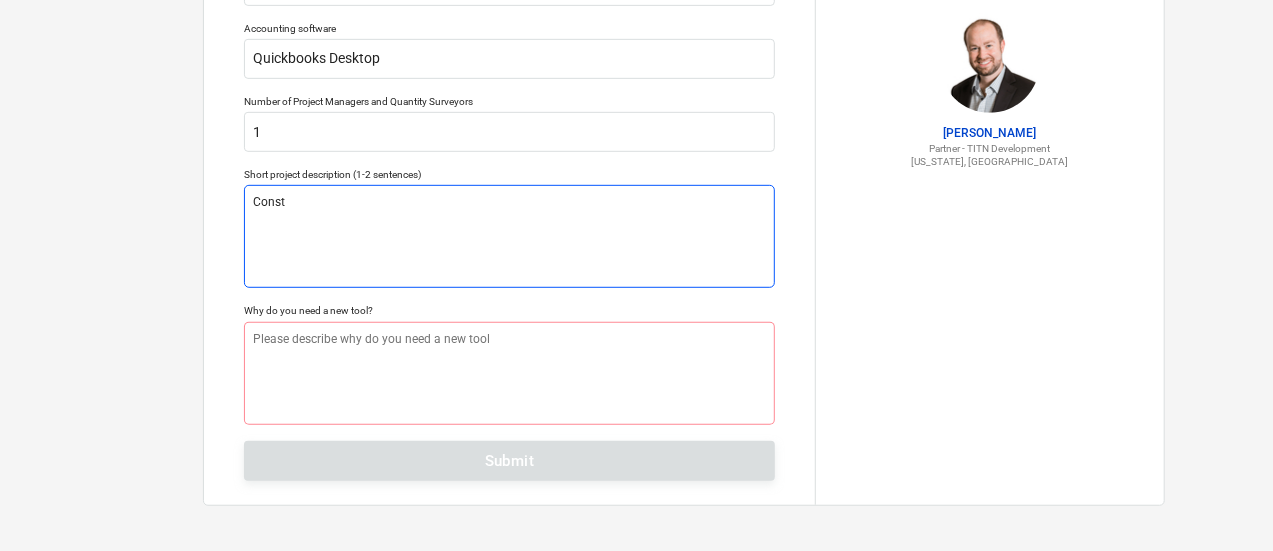 type on "x" 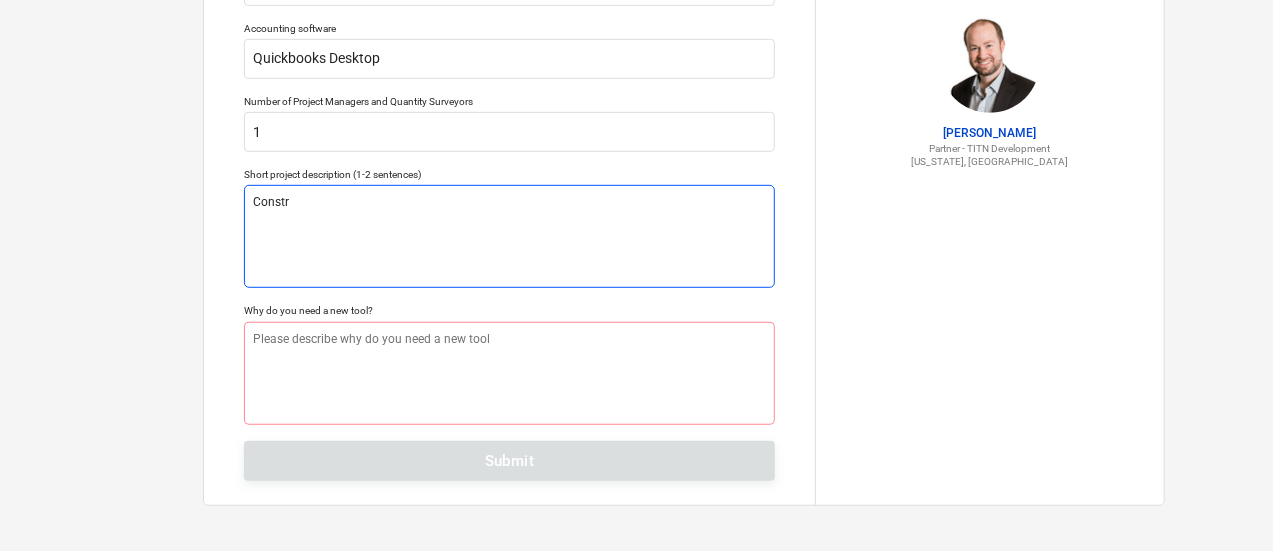 type on "x" 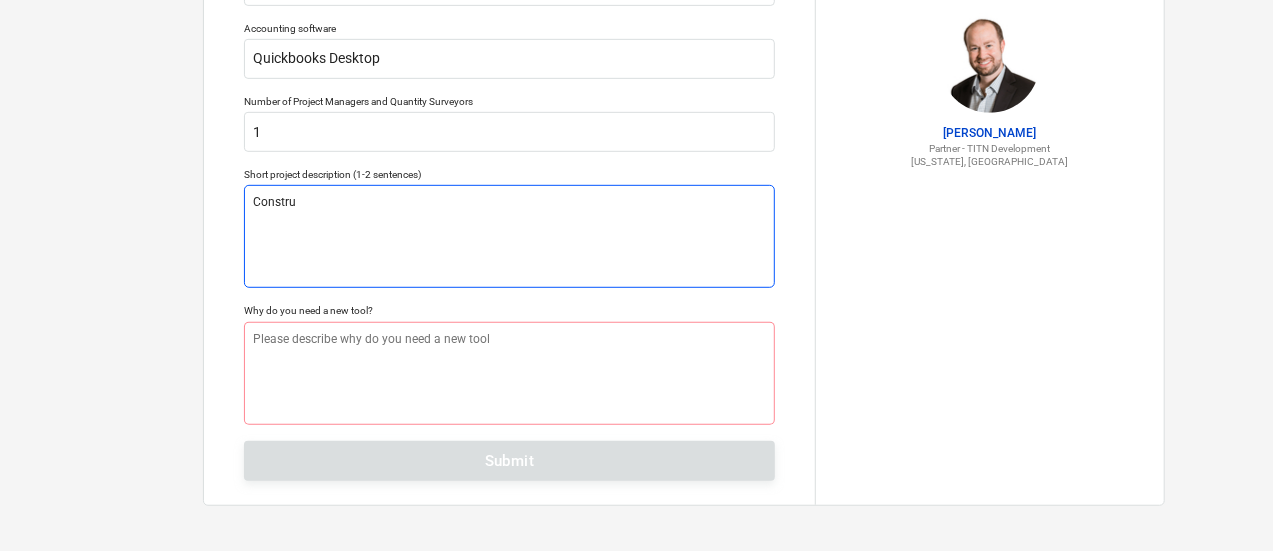 type 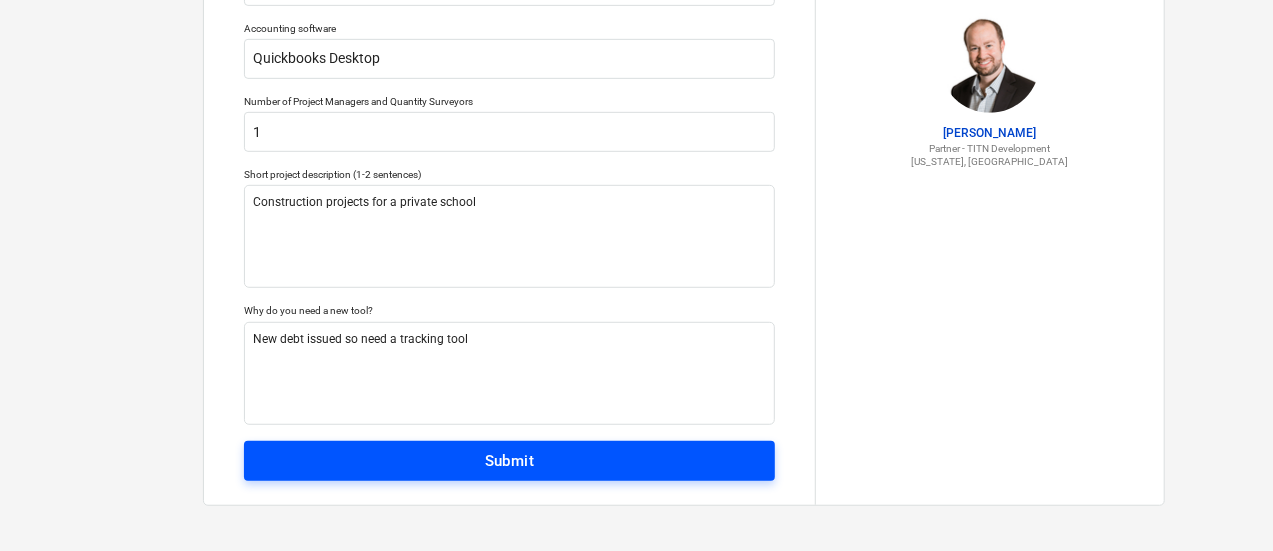 click on "Submit" at bounding box center (510, 461) 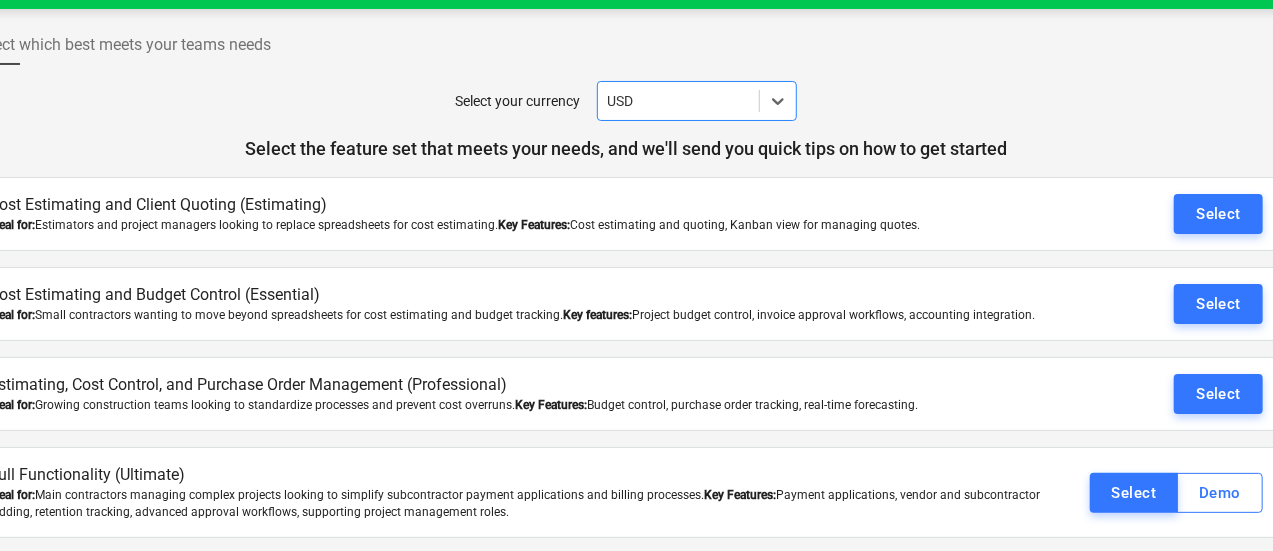 scroll, scrollTop: 32, scrollLeft: 34, axis: both 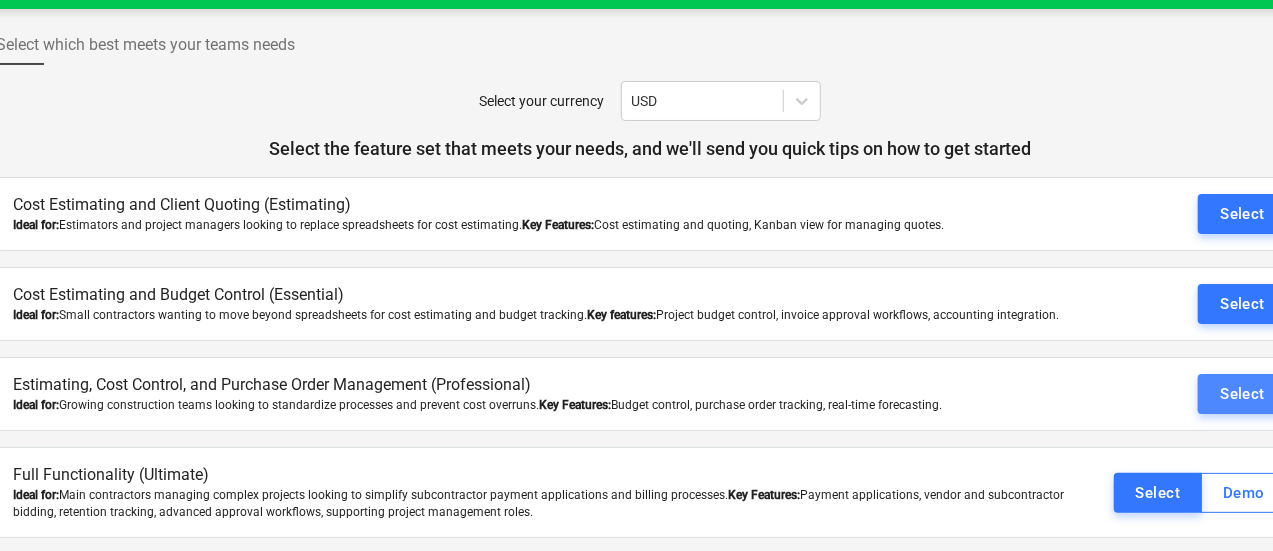 click on "Select" at bounding box center [1242, 394] 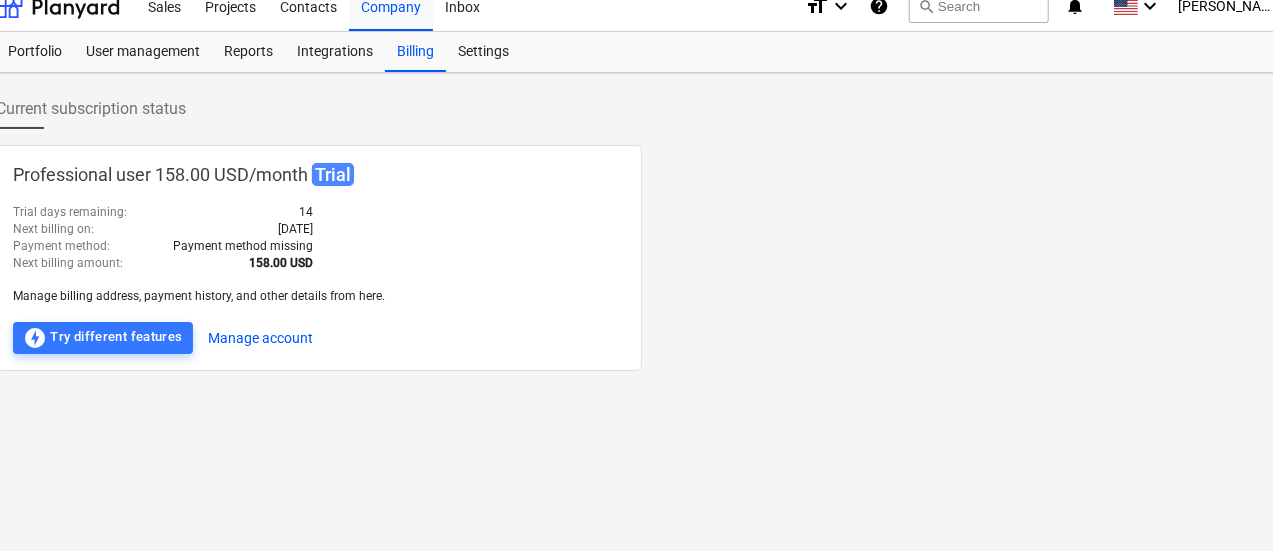scroll, scrollTop: 0, scrollLeft: 34, axis: horizontal 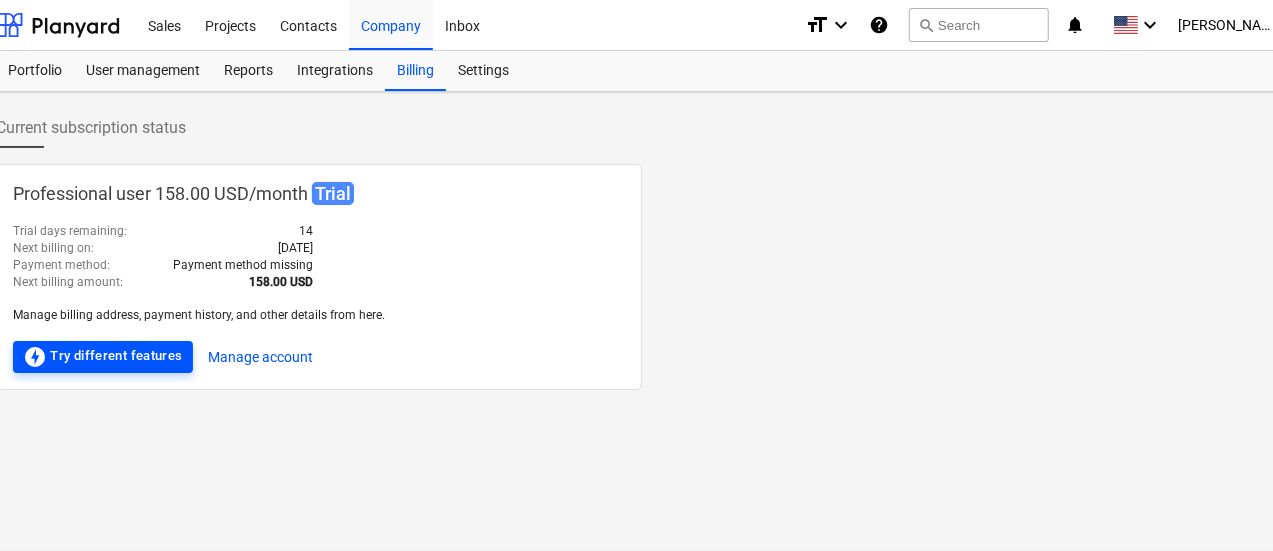 click on "offline_bolt   Try different features" at bounding box center [103, 357] 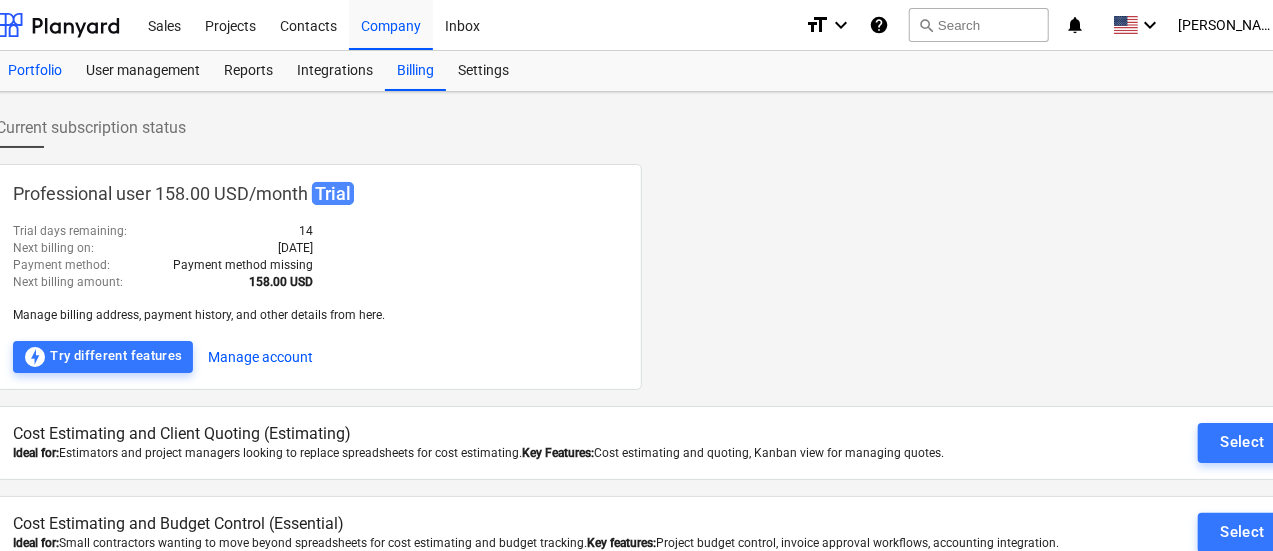click on "Portfolio" at bounding box center (35, 71) 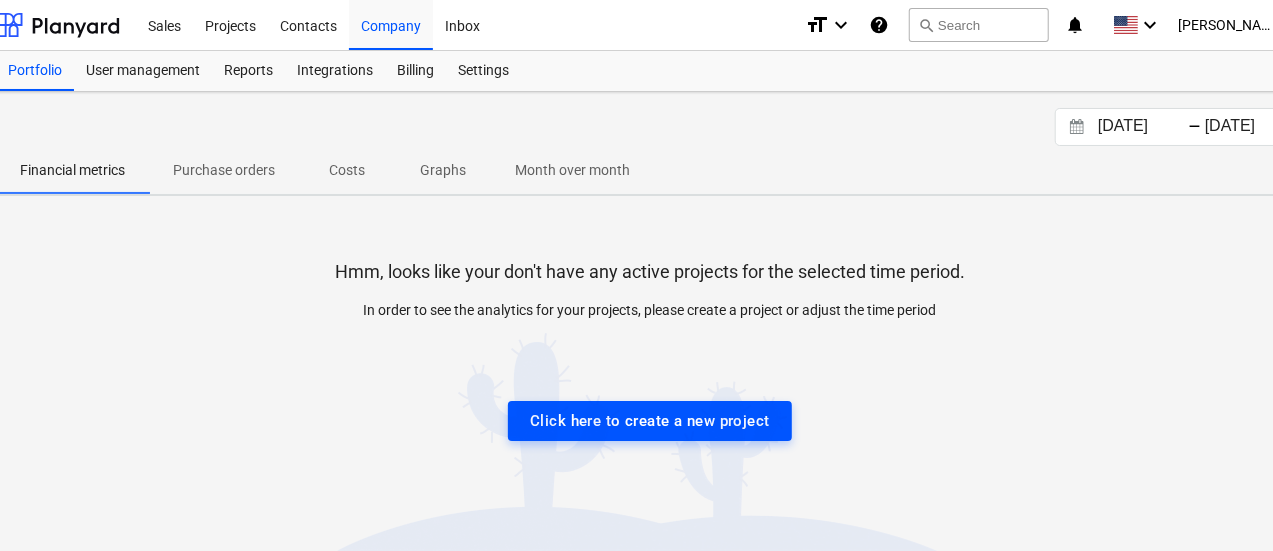 click on "Click here to create a new project" at bounding box center (650, 421) 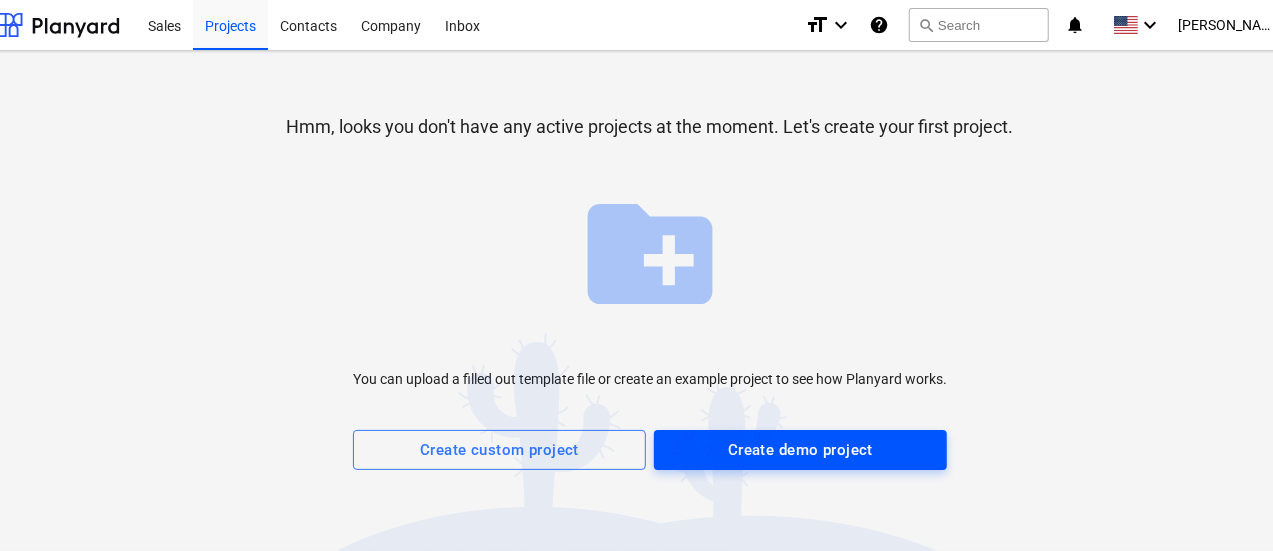 click on "Create demo project" at bounding box center [800, 450] 